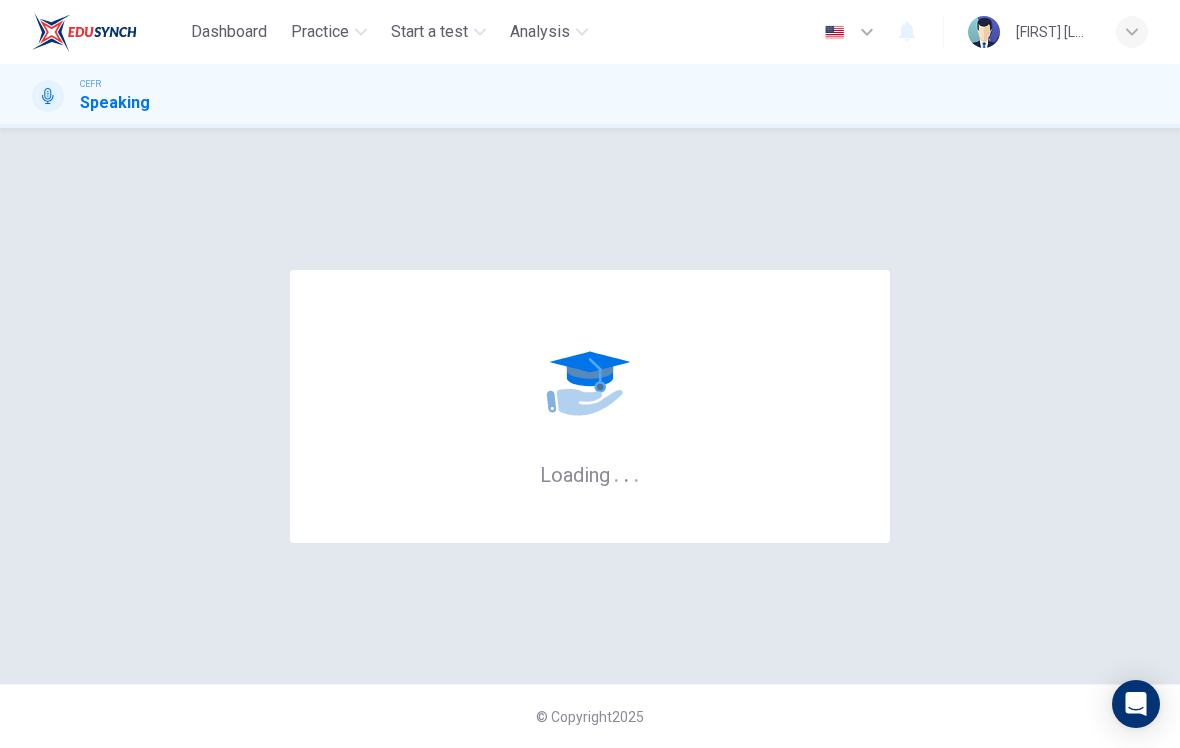 scroll, scrollTop: 0, scrollLeft: 0, axis: both 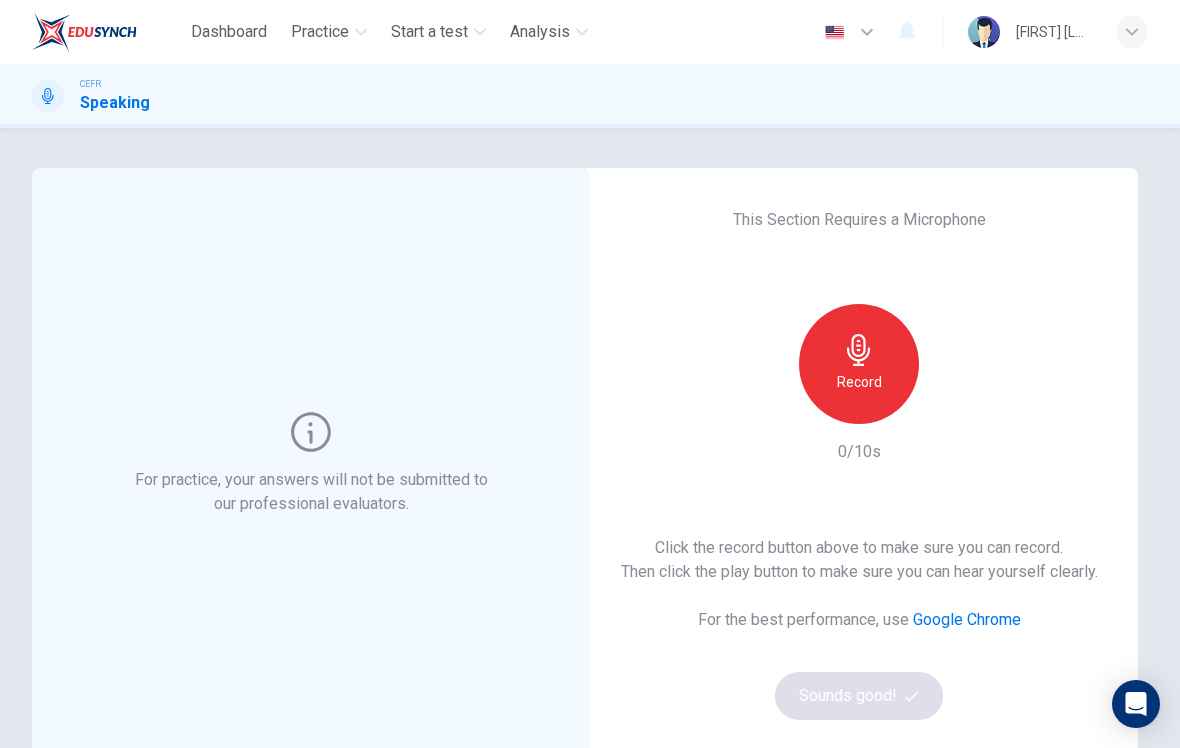 click on "Record" at bounding box center [859, 364] 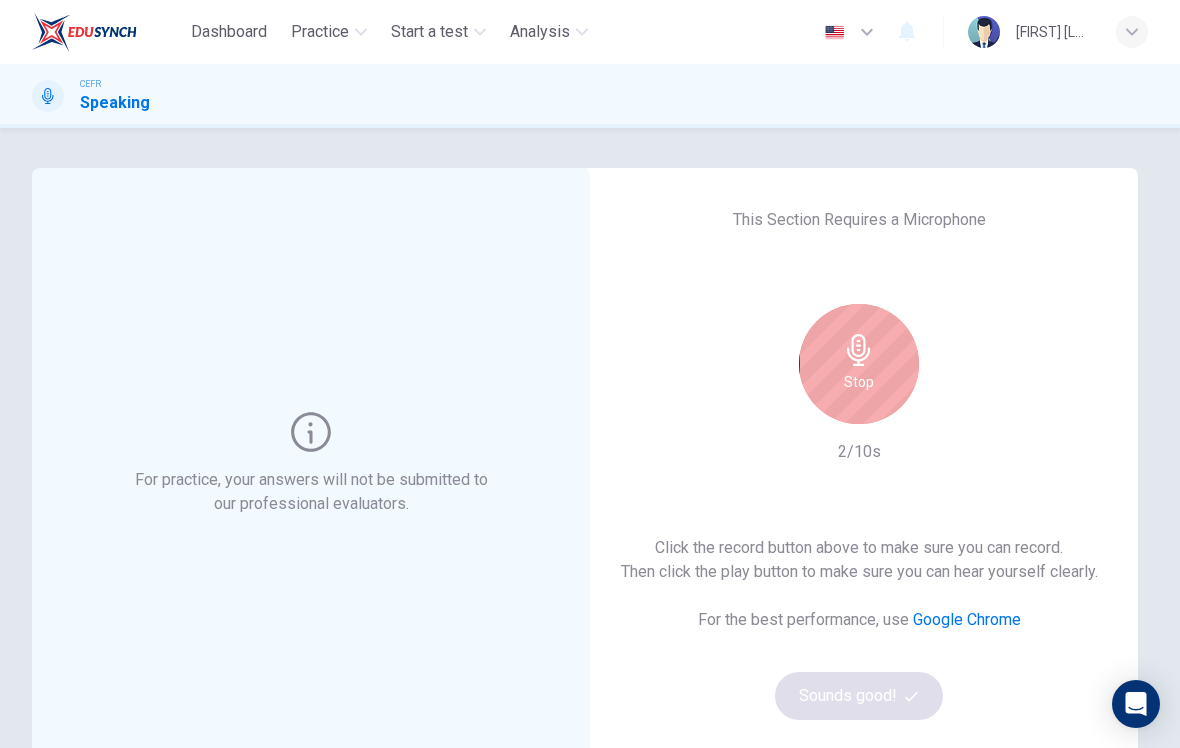 click on "Stop" at bounding box center (859, 382) 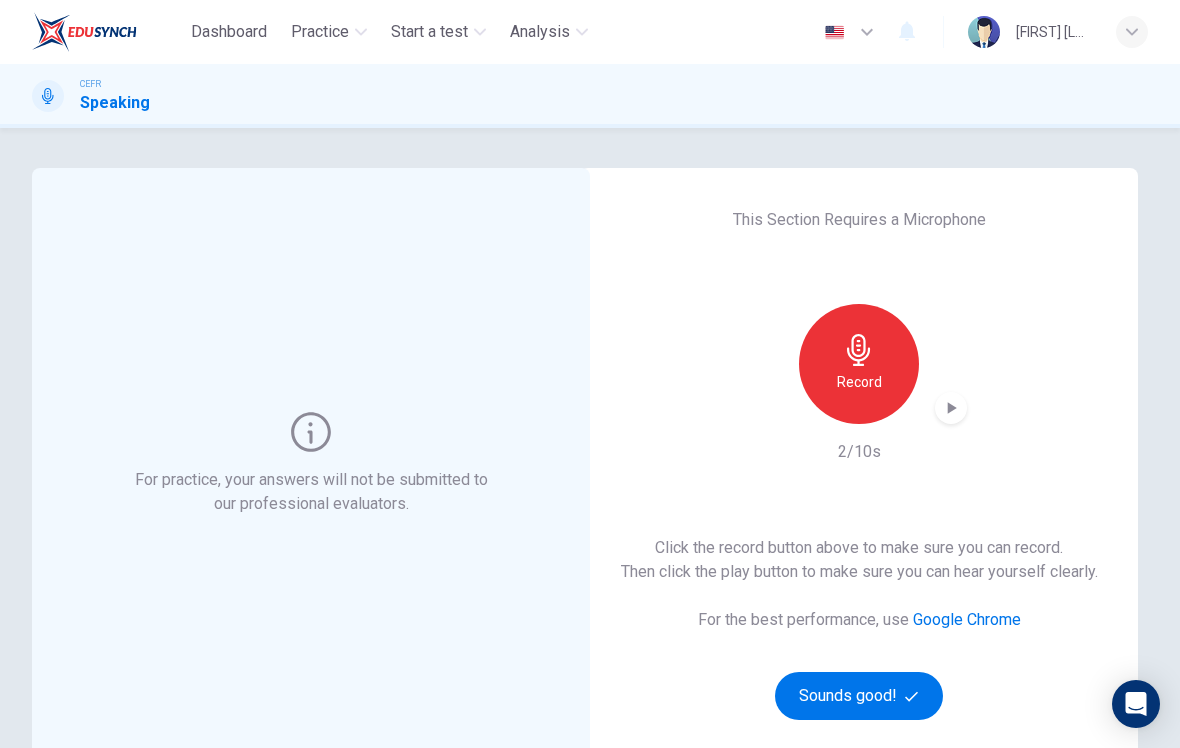 click on "Sounds good!" at bounding box center (859, 696) 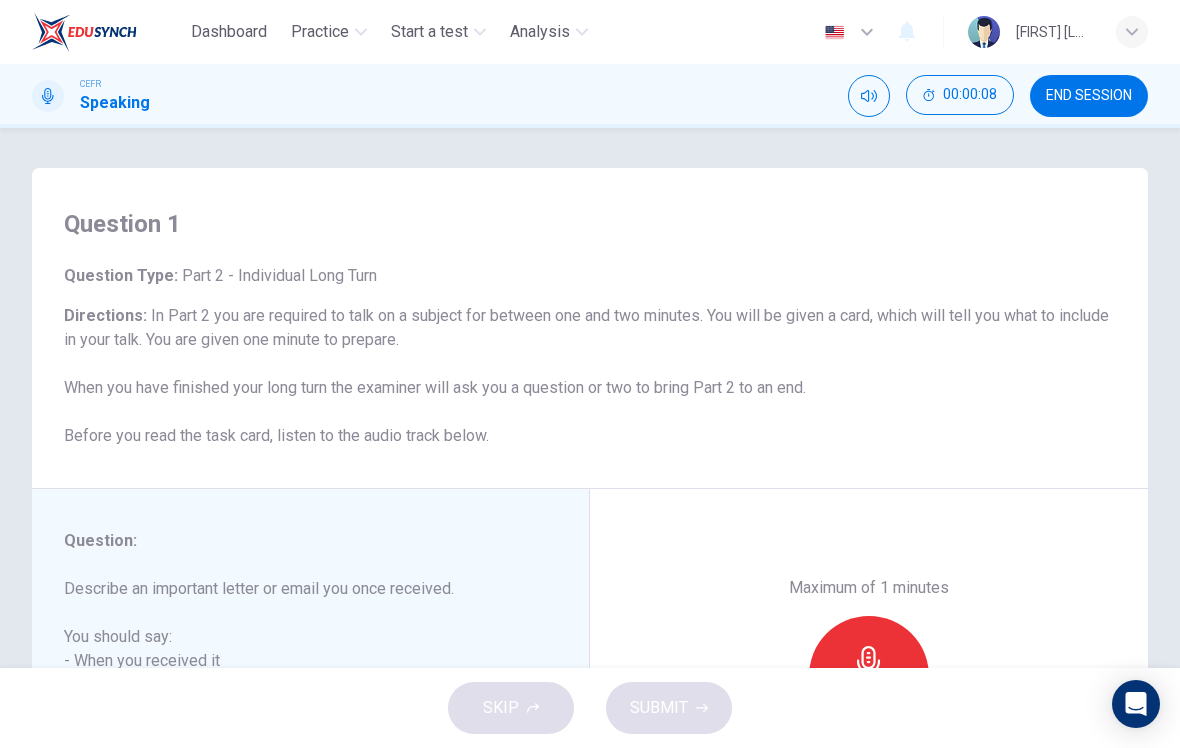 scroll, scrollTop: 3, scrollLeft: 0, axis: vertical 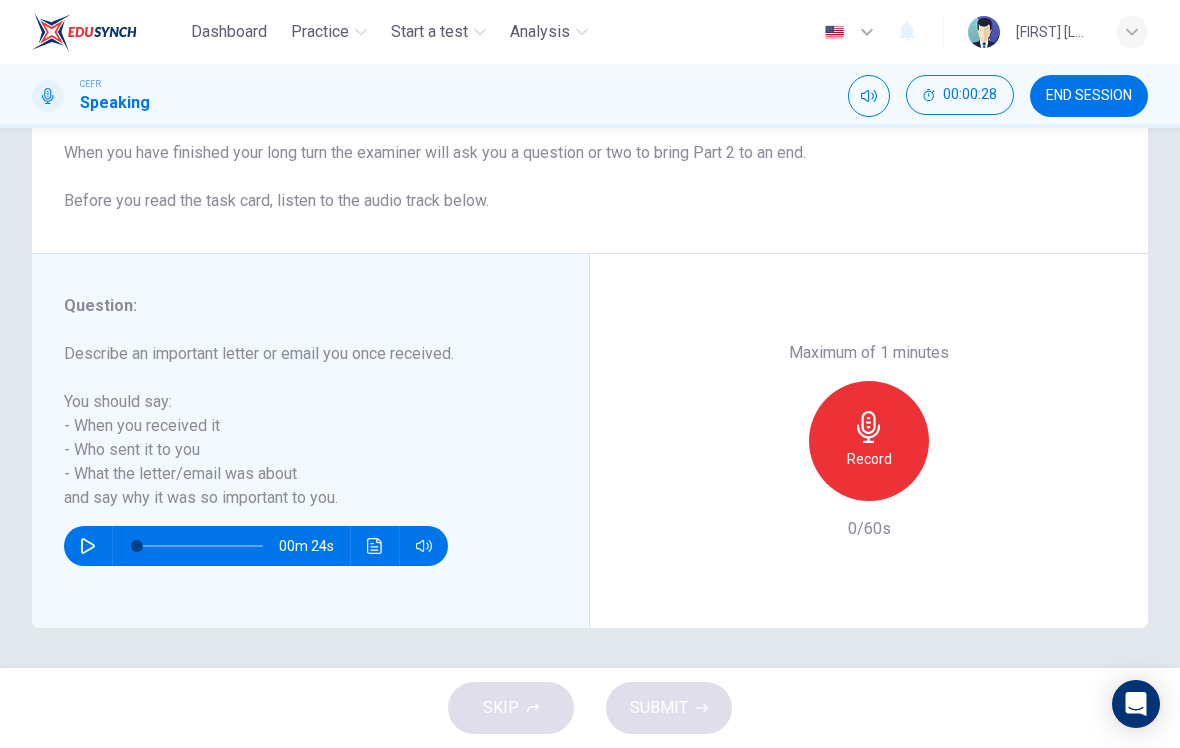 click on "Record" at bounding box center [869, 459] 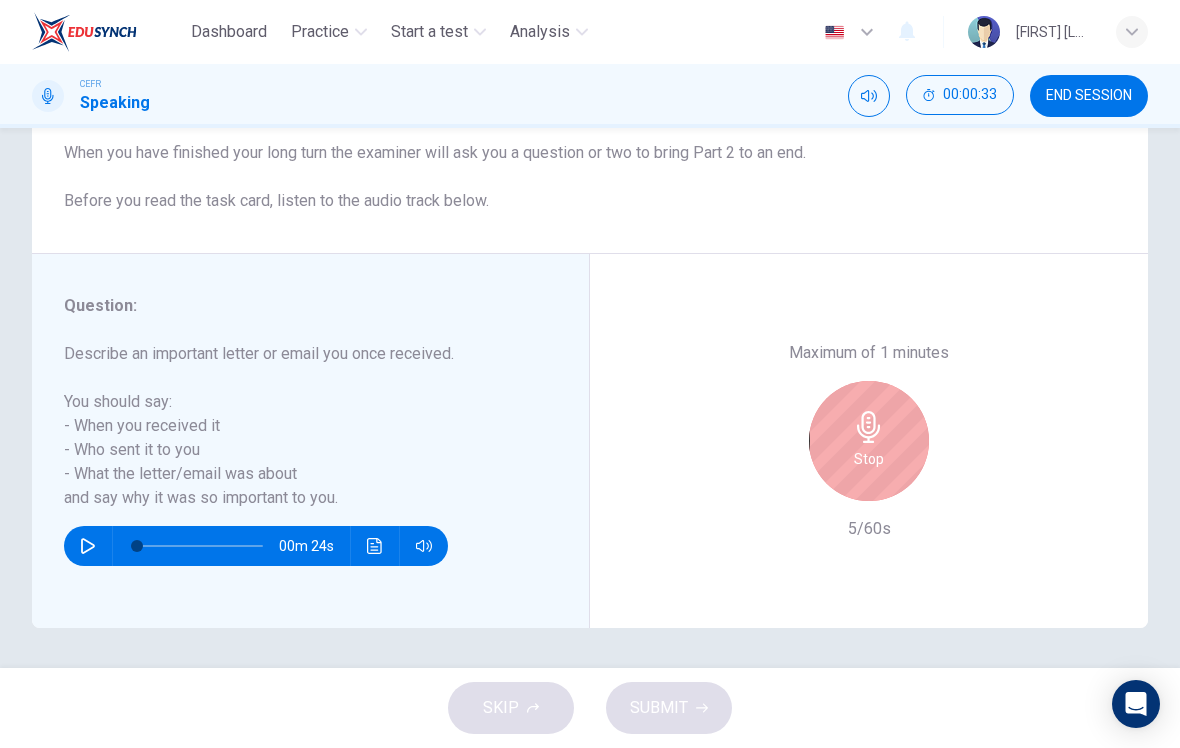 click on "Stop" at bounding box center (869, 441) 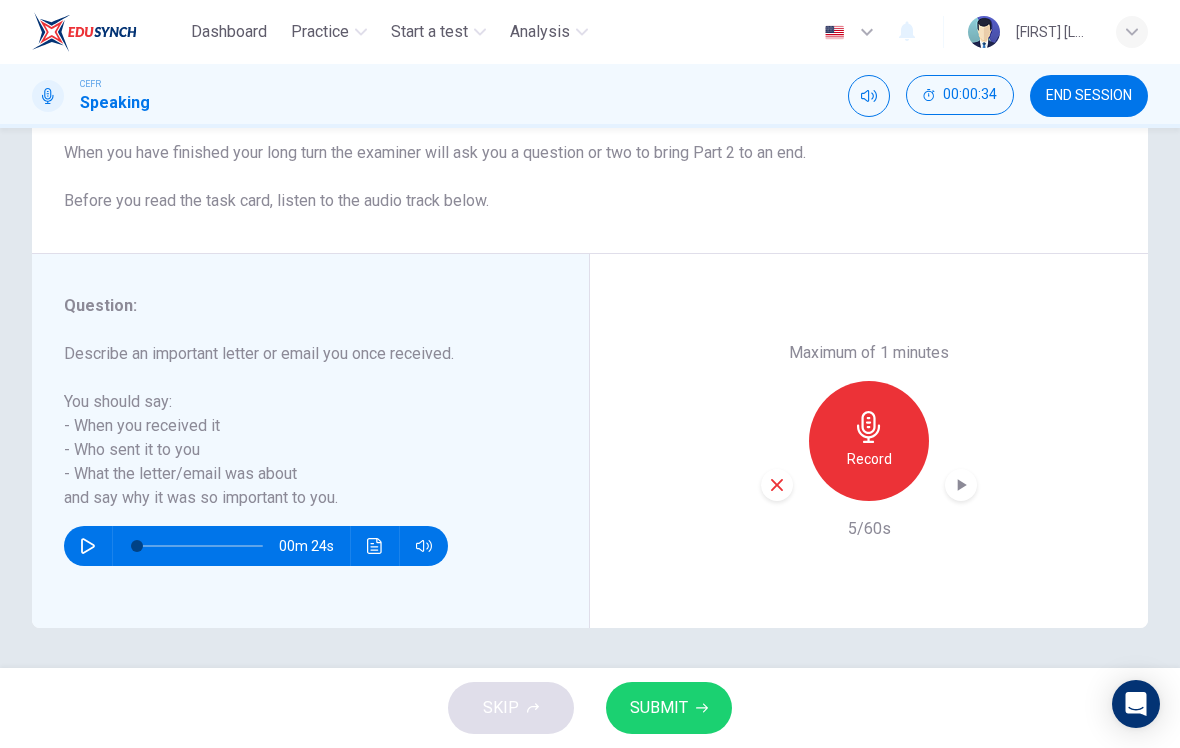 click on "Record" at bounding box center (869, 441) 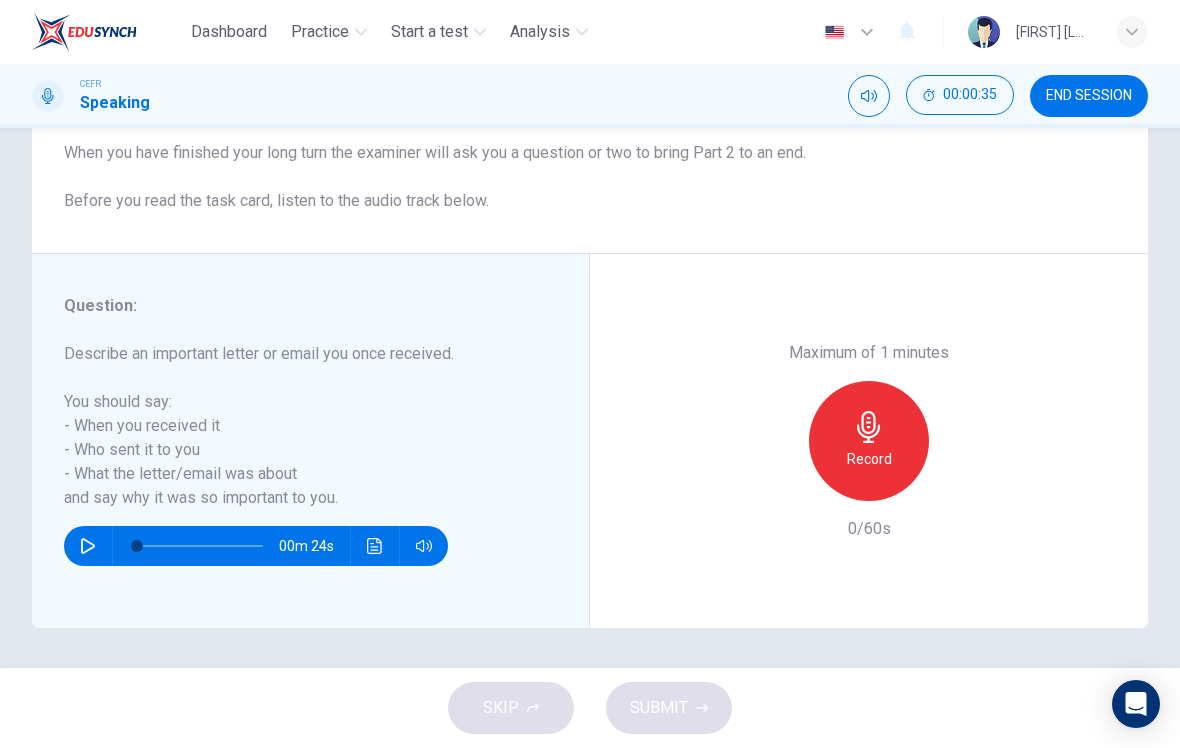 click on "Record" at bounding box center [869, 459] 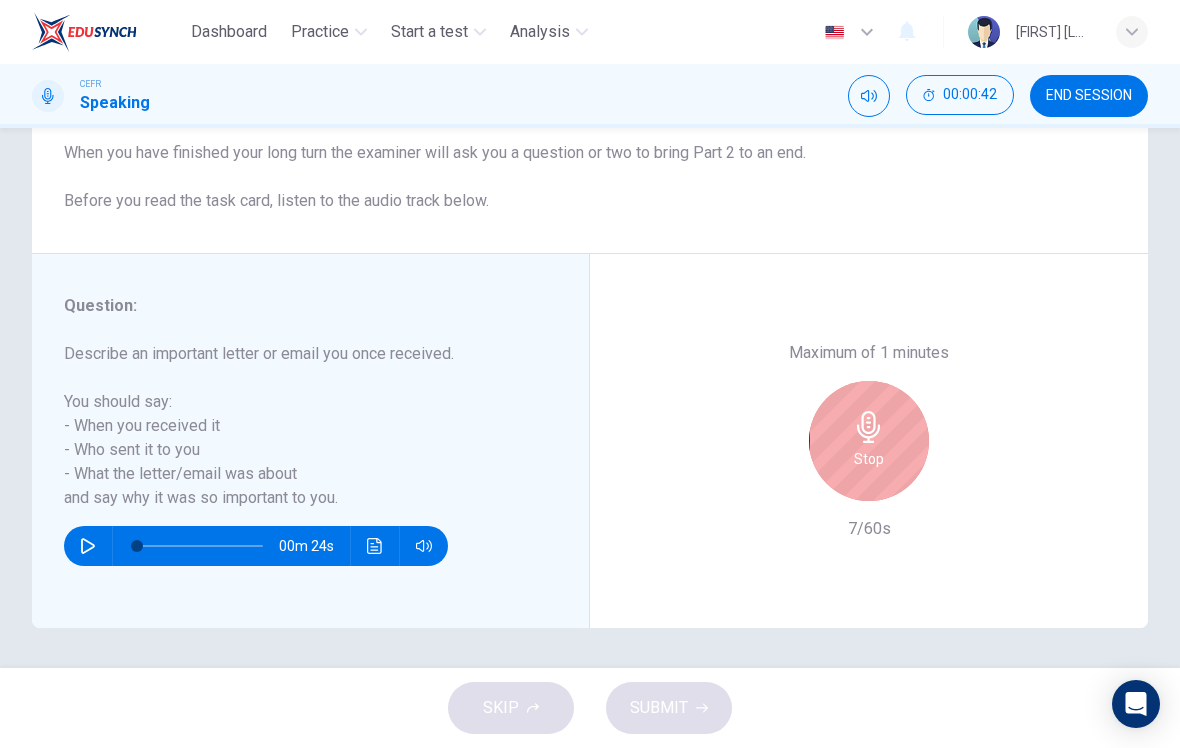 click on "Stop" at bounding box center (869, 459) 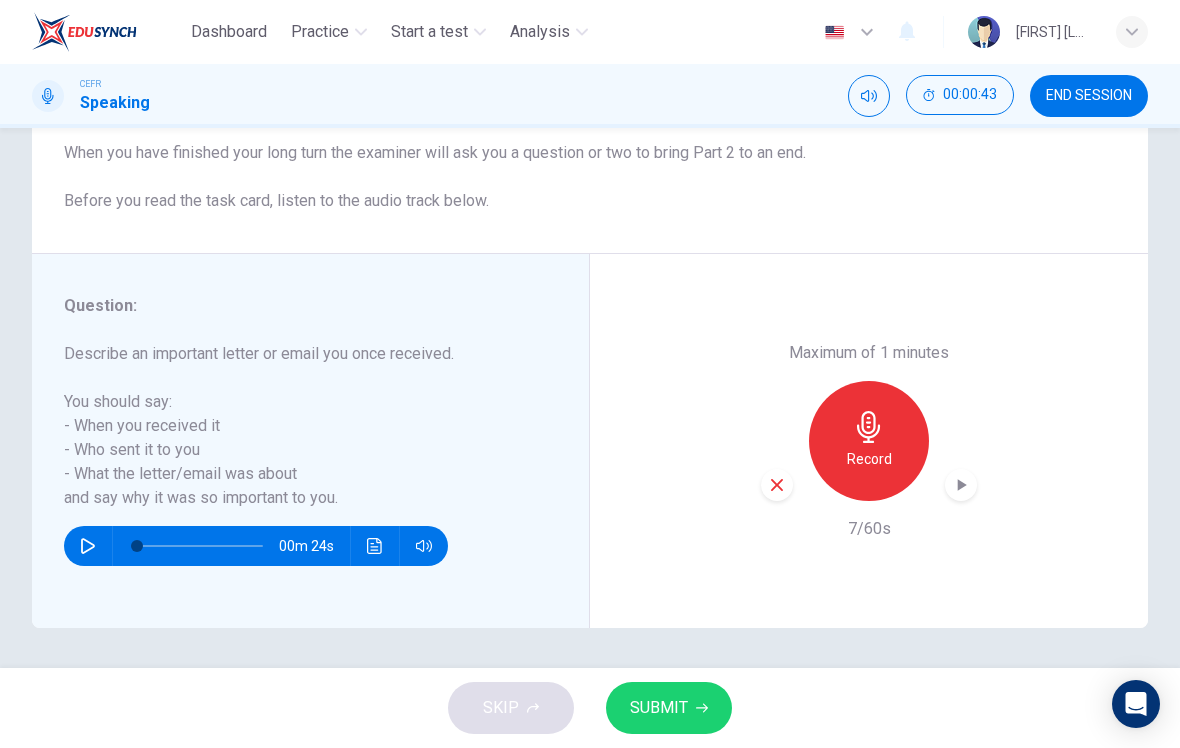 click at bounding box center [777, 485] 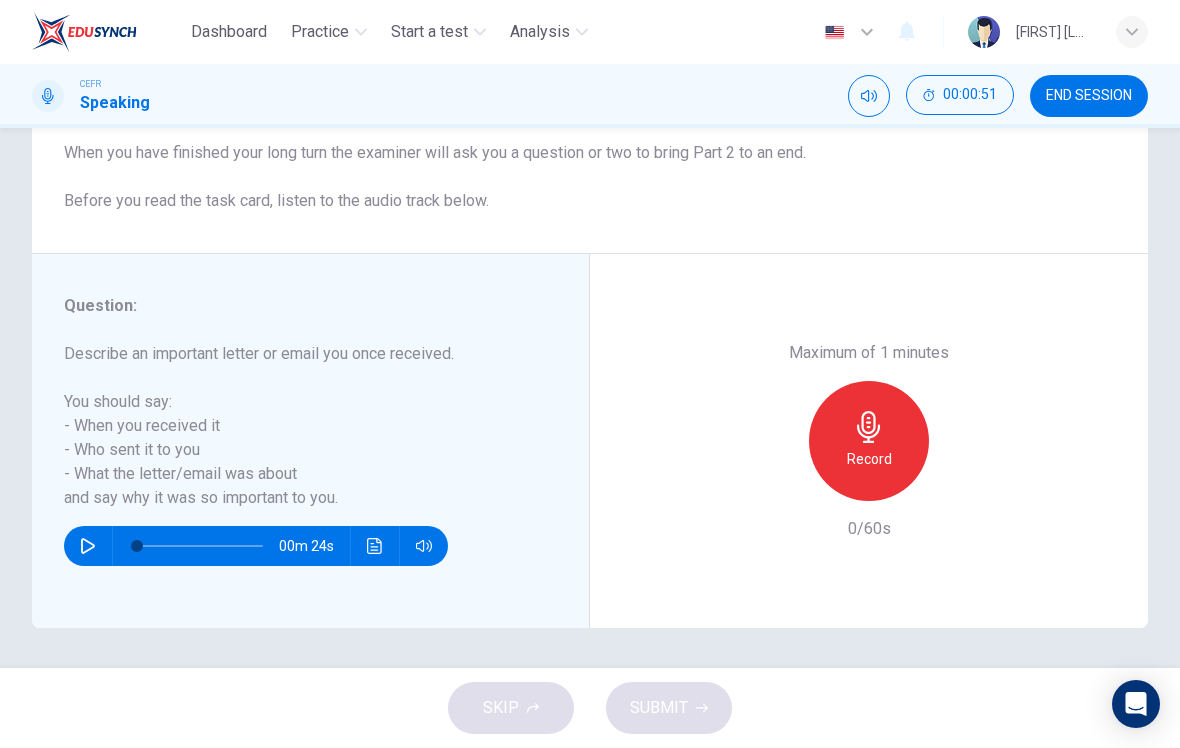 click on "Record" at bounding box center [869, 459] 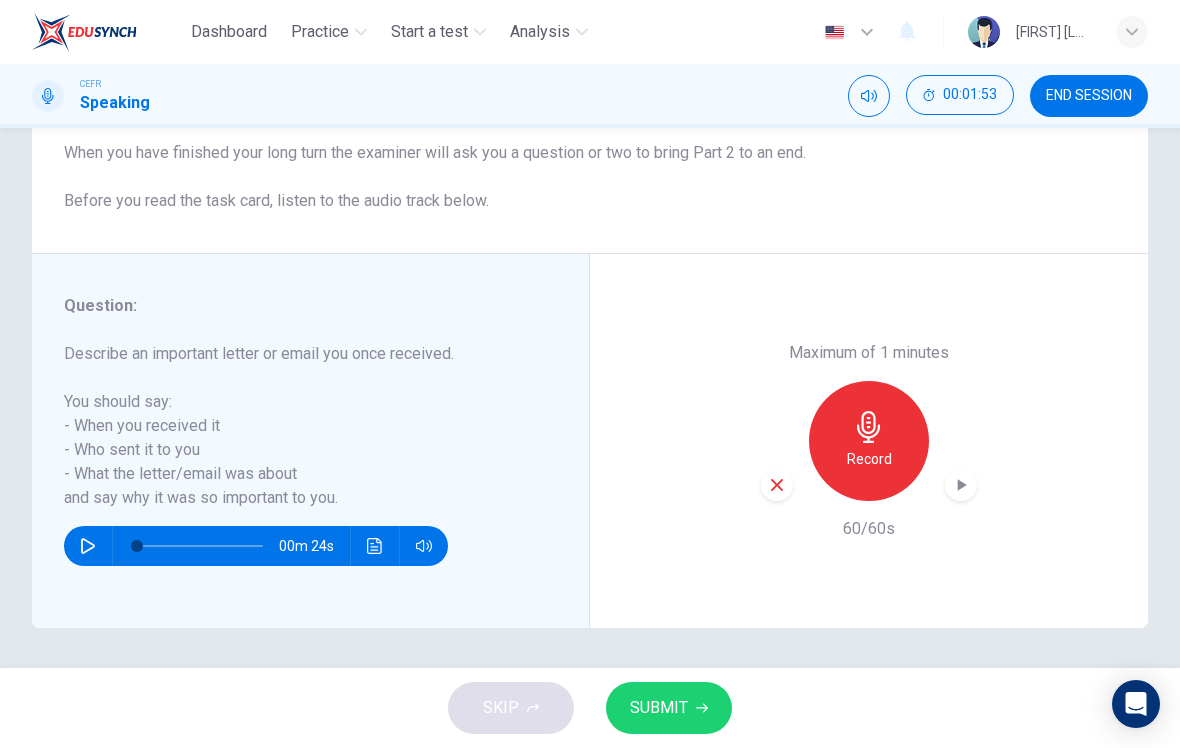 click at bounding box center [962, 485] 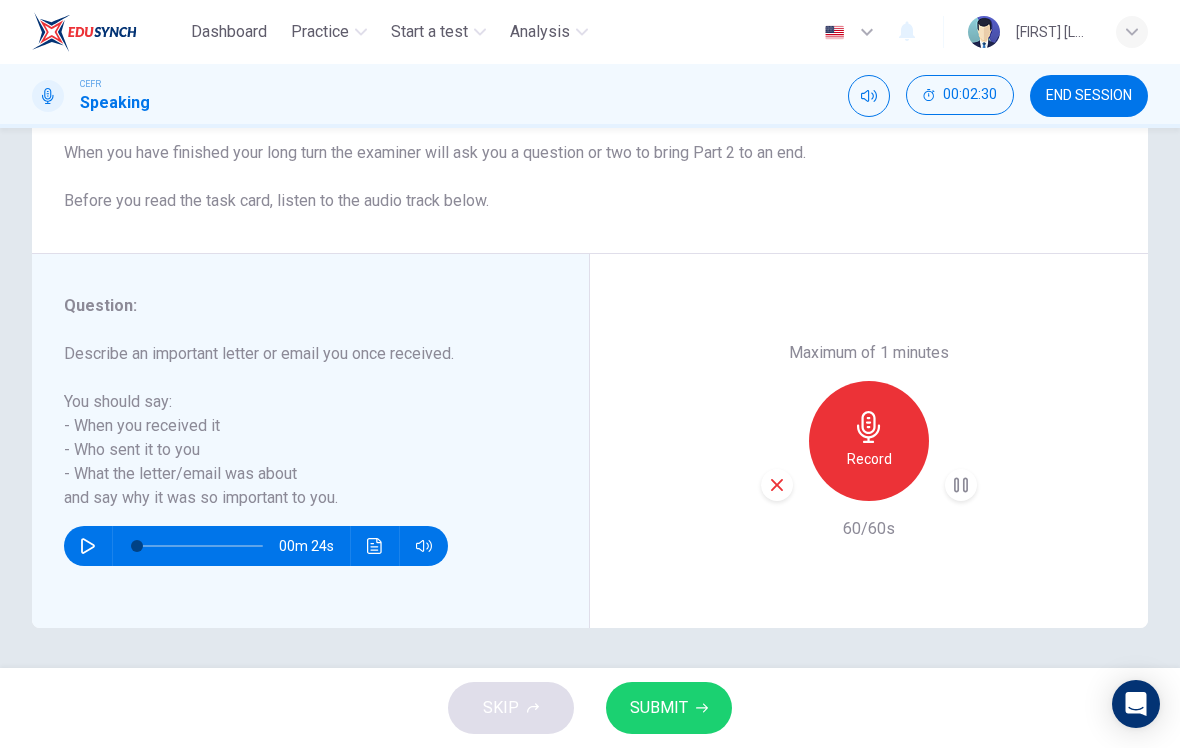 click at bounding box center (961, 485) 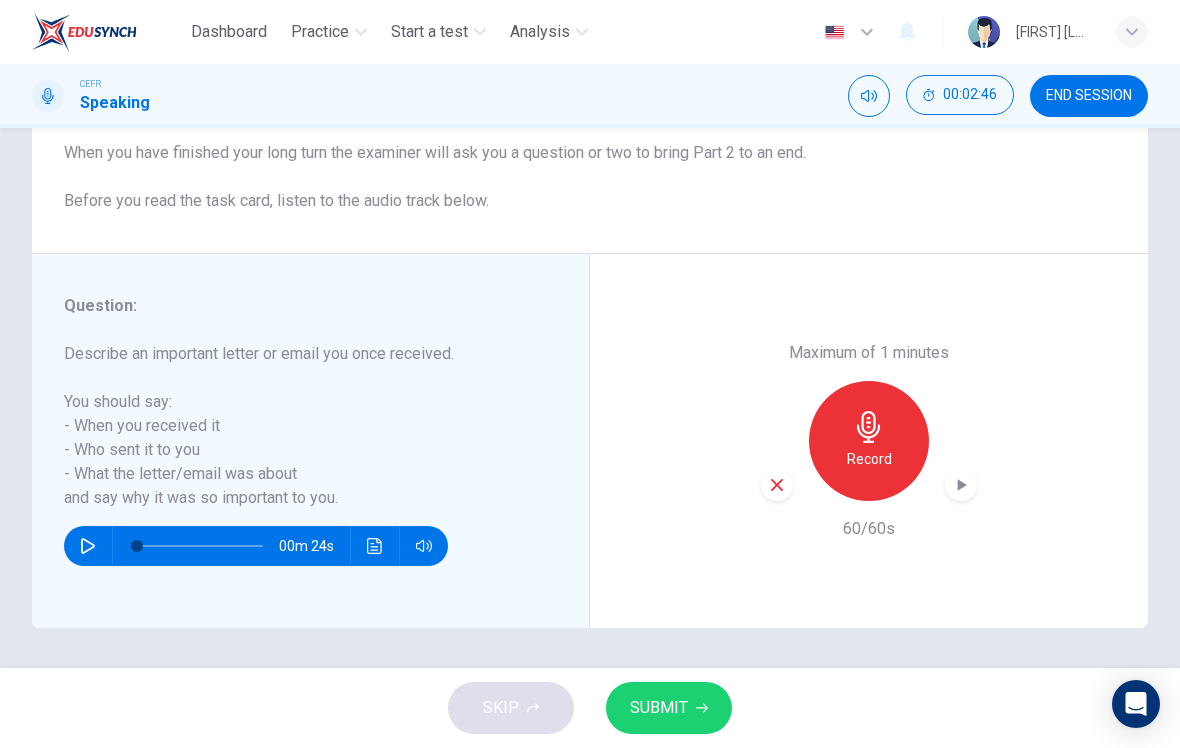 click on "SUBMIT" at bounding box center (659, 708) 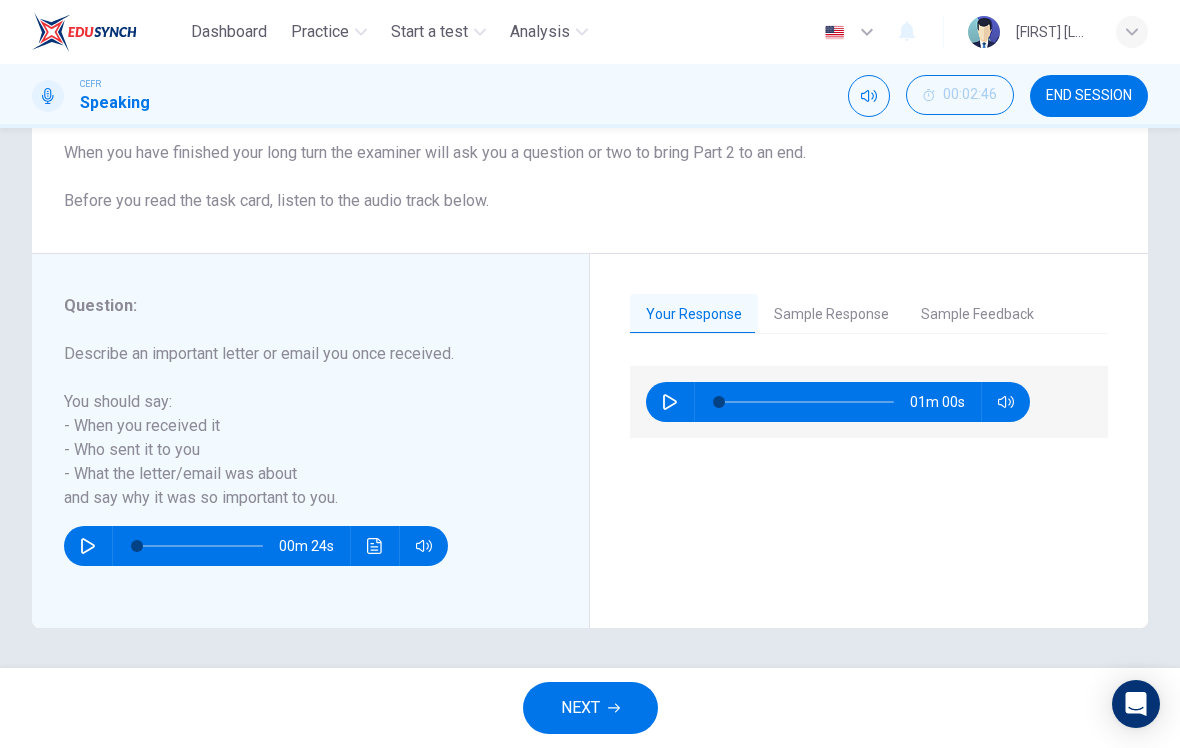 click on "Sample Response" at bounding box center (831, 315) 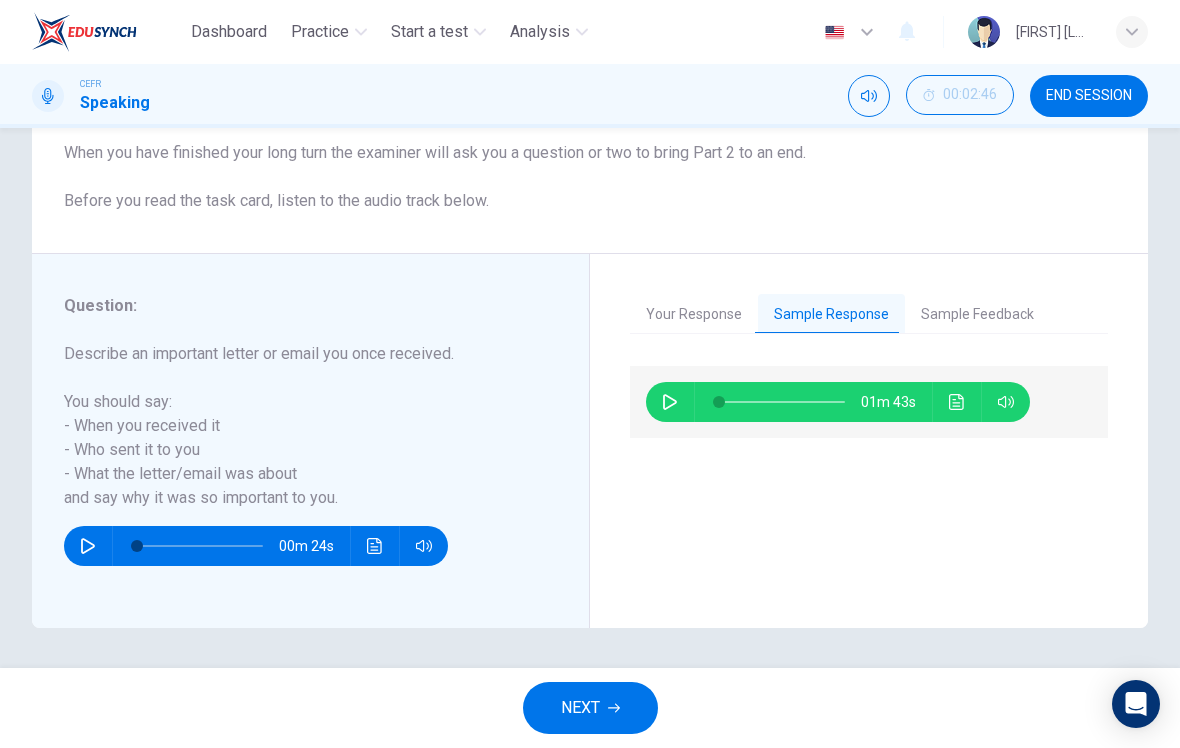 click at bounding box center (670, 402) 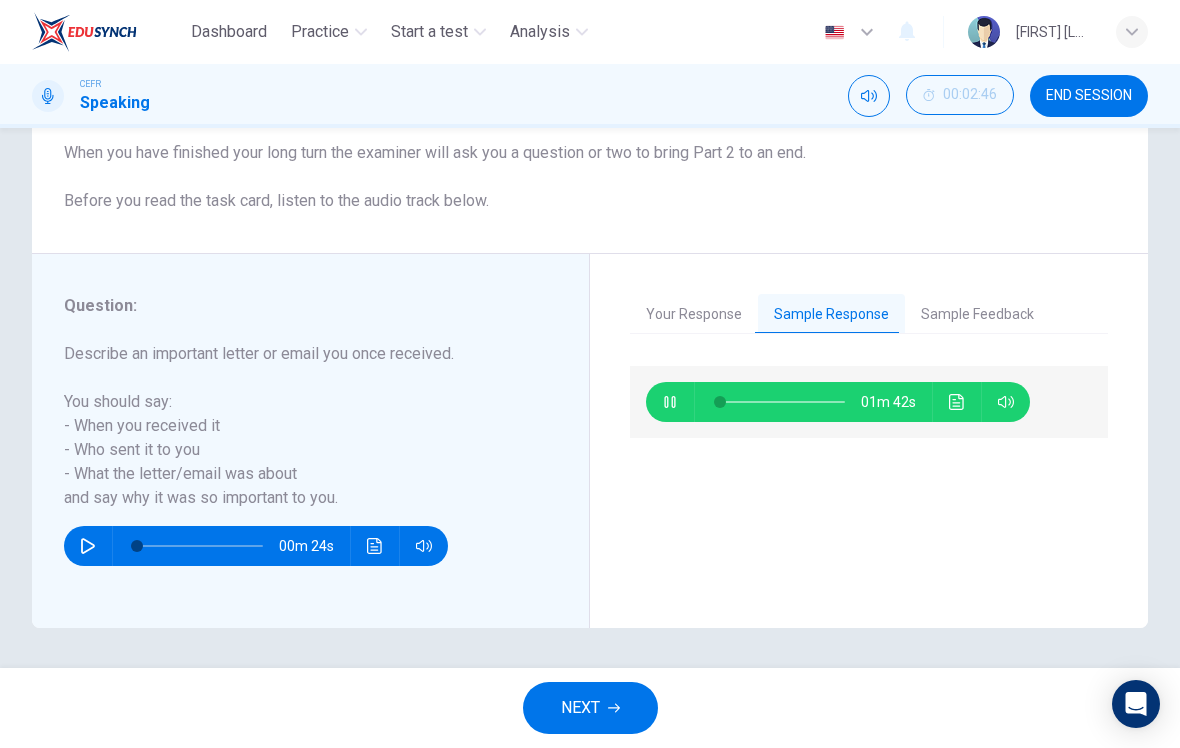 click on "Sample Feedback" at bounding box center [977, 315] 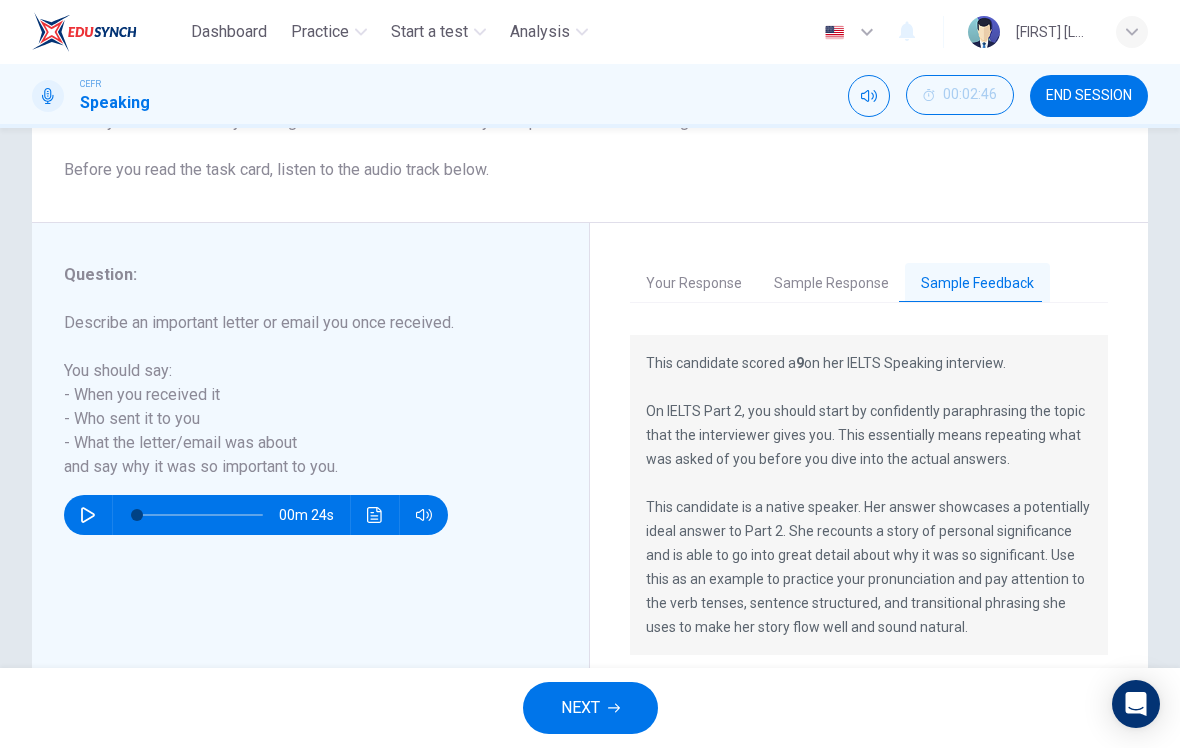 scroll, scrollTop: 249, scrollLeft: 0, axis: vertical 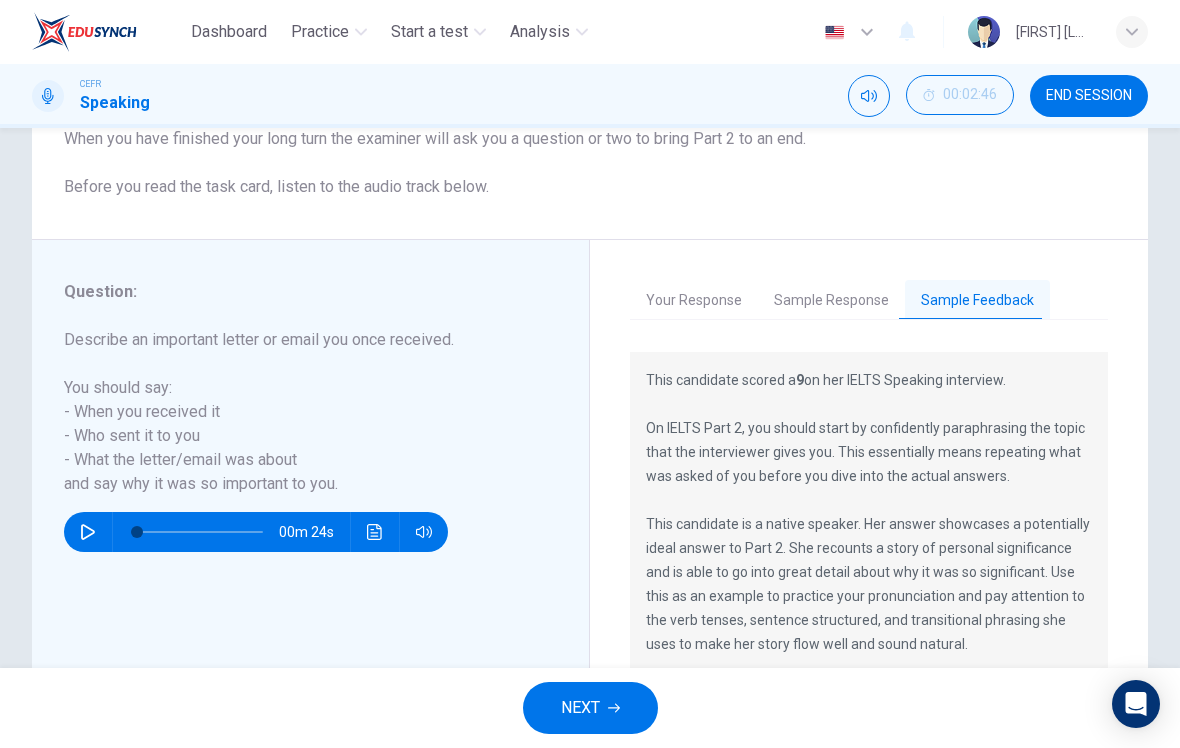 click on "Sample Response" at bounding box center [831, 301] 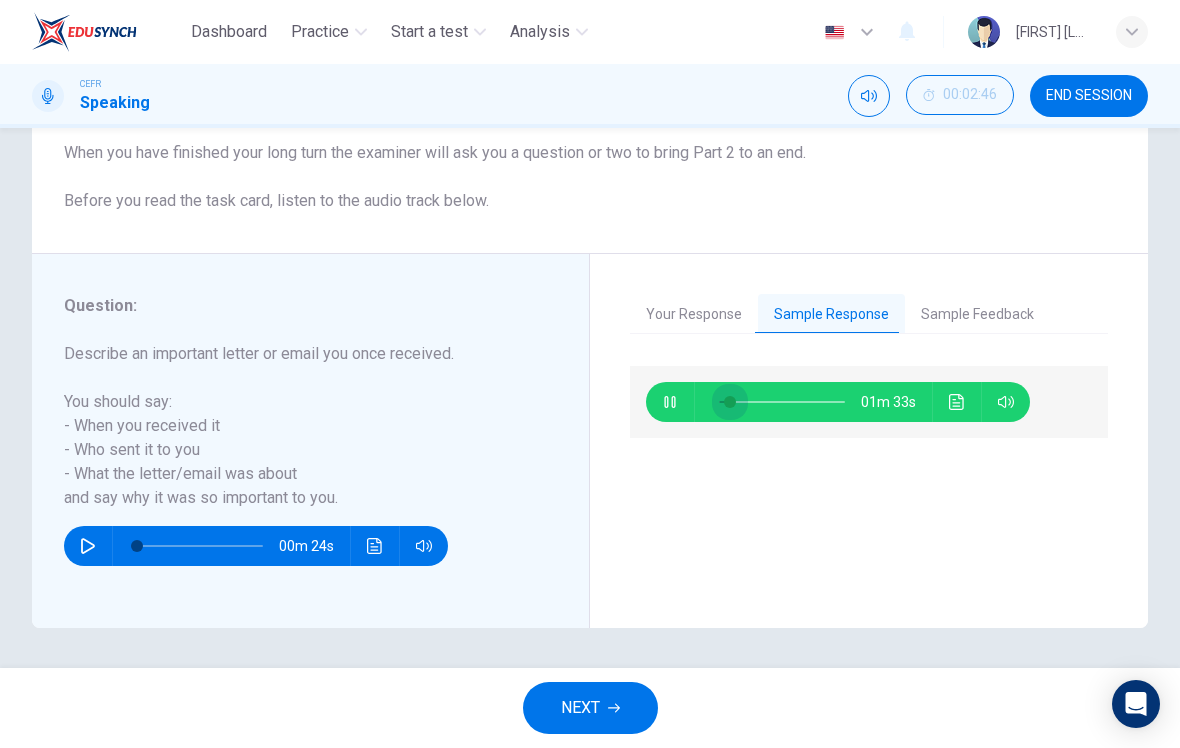 click at bounding box center (730, 402) 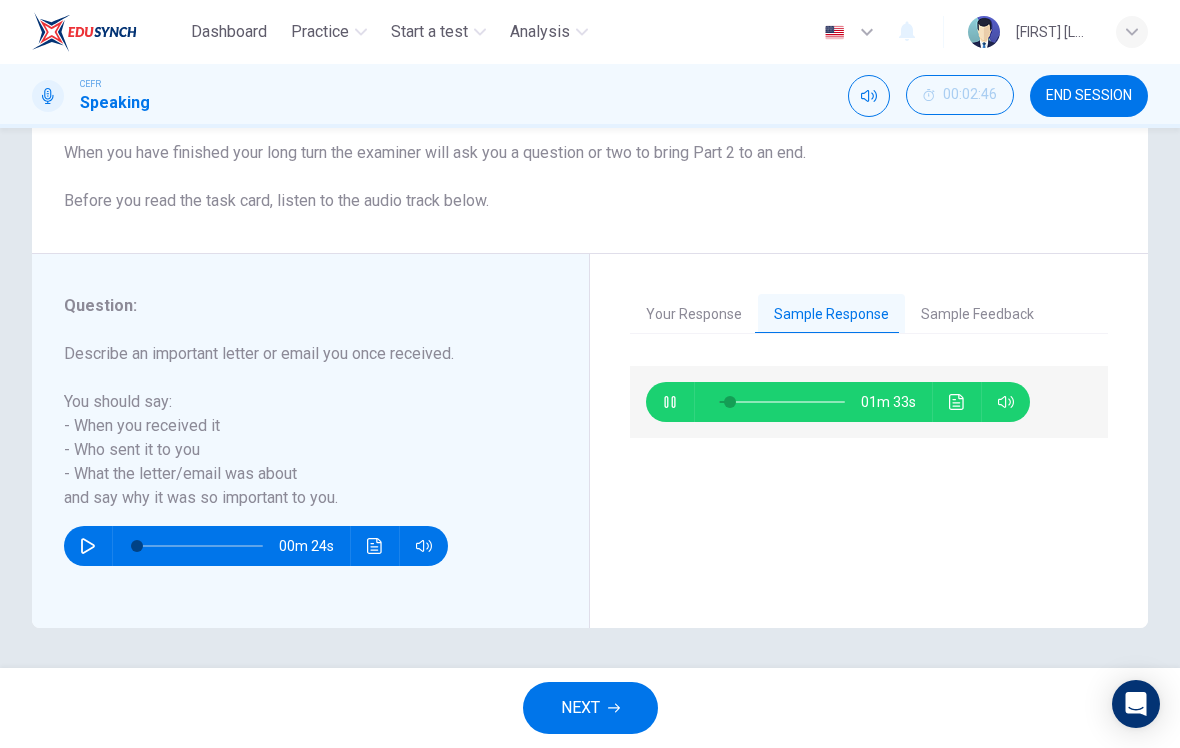 click at bounding box center [730, 402] 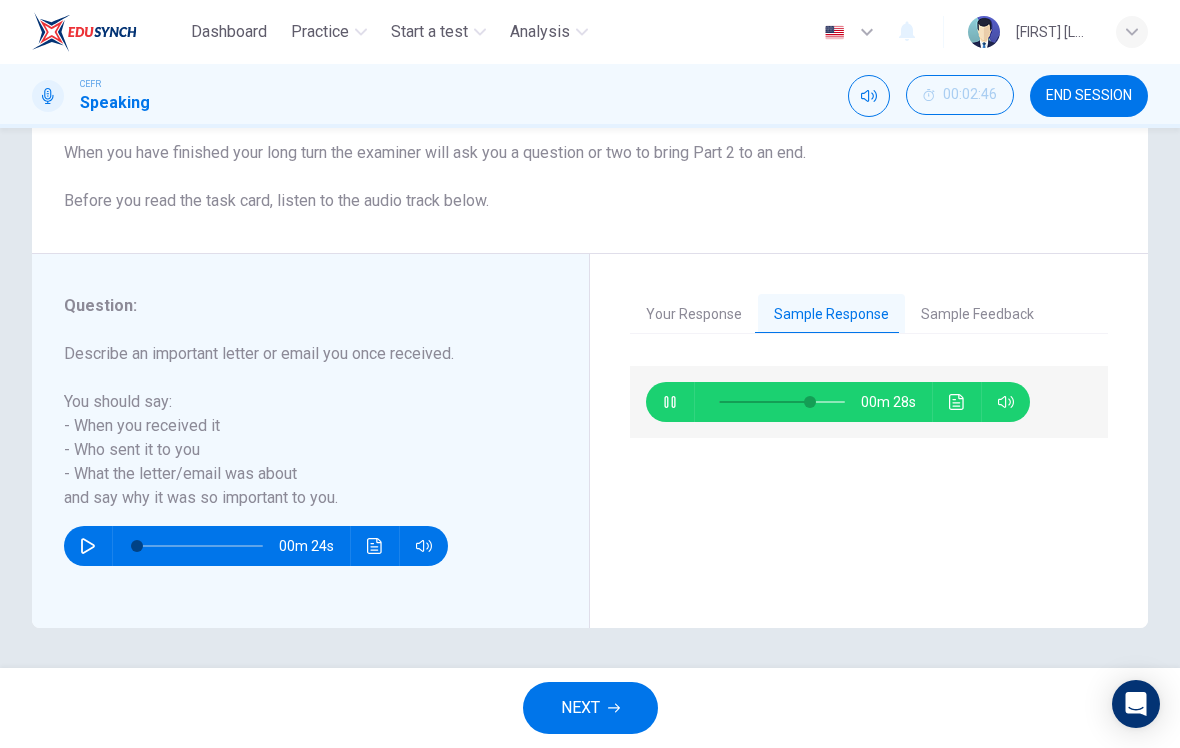 click on "NEXT" at bounding box center [590, 708] 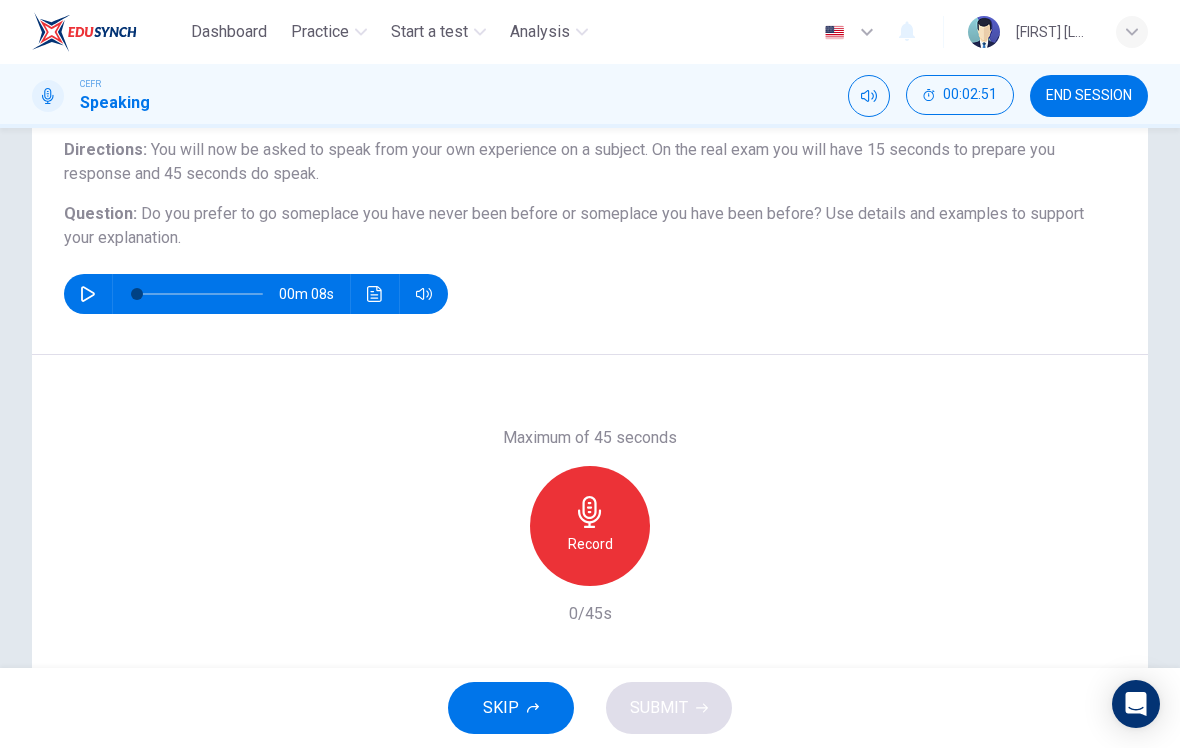 scroll, scrollTop: 170, scrollLeft: 0, axis: vertical 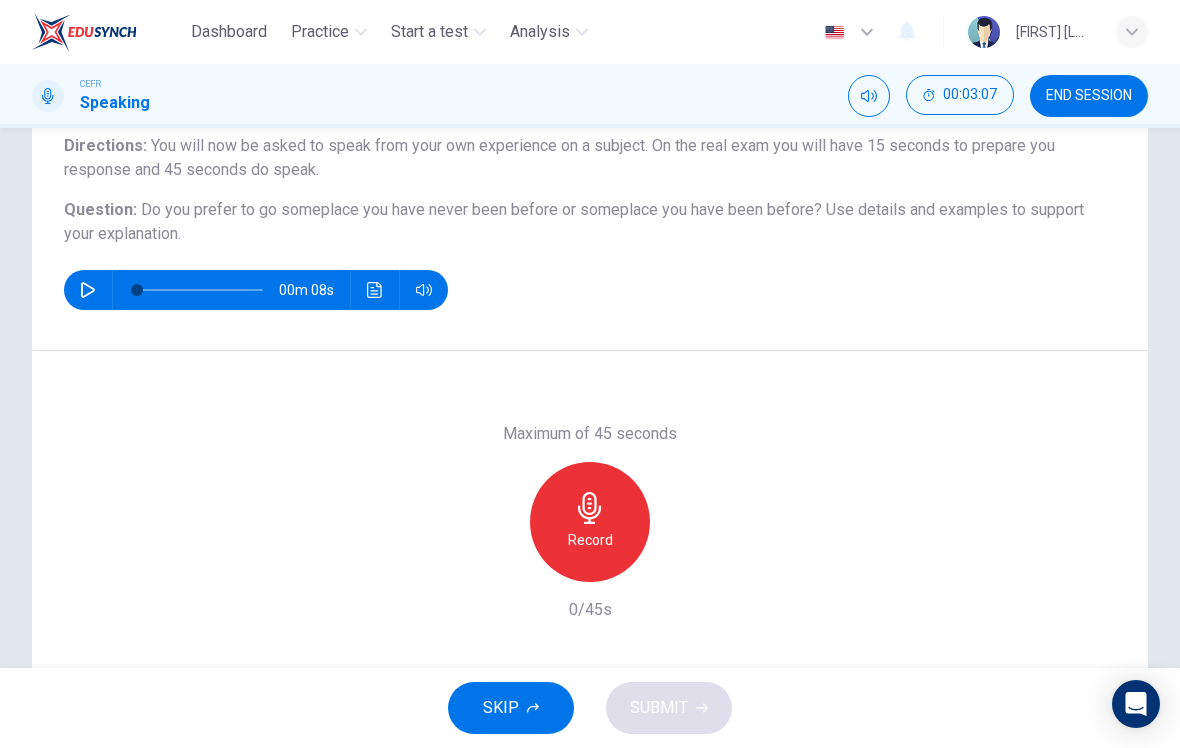 click on "Record" at bounding box center [590, 540] 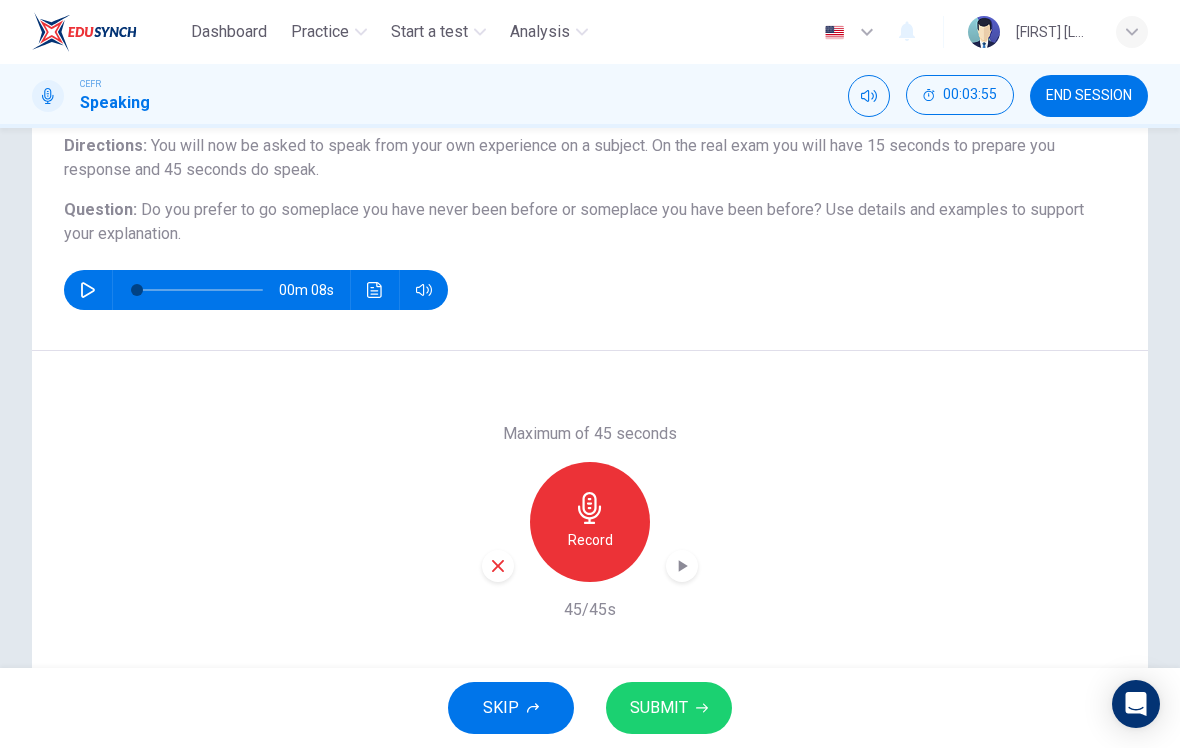 click at bounding box center [682, 566] 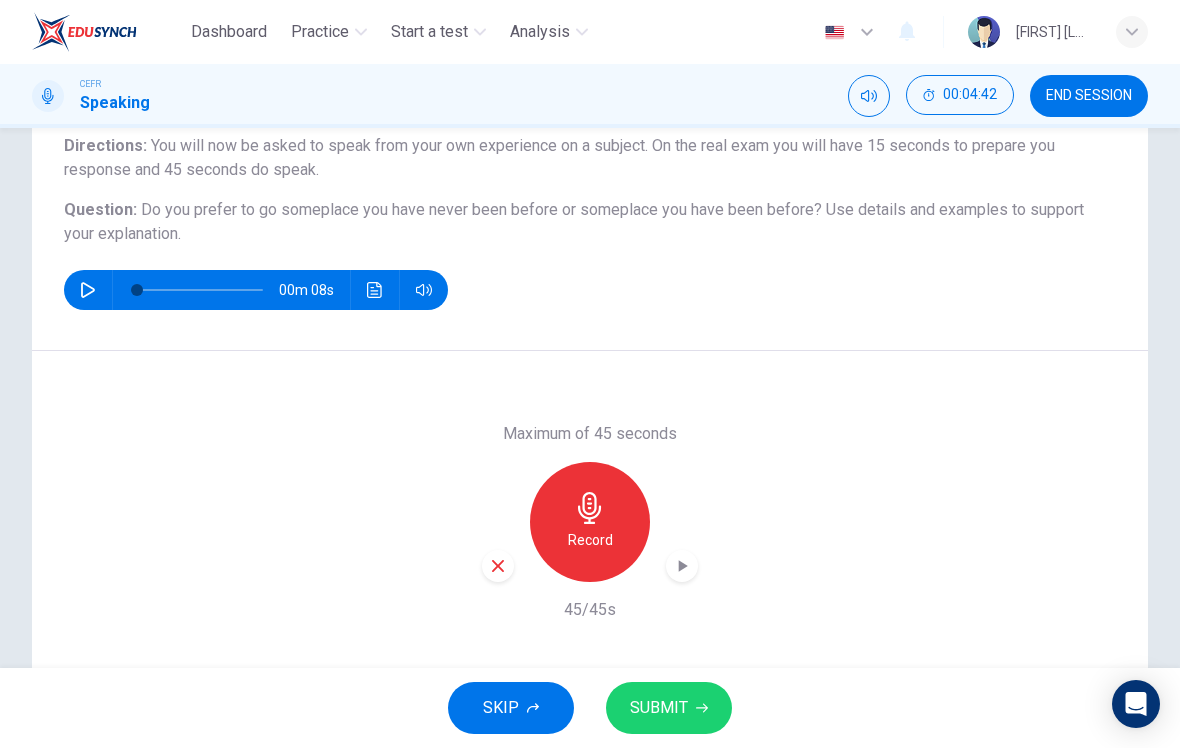 click on "SUBMIT" at bounding box center (669, 708) 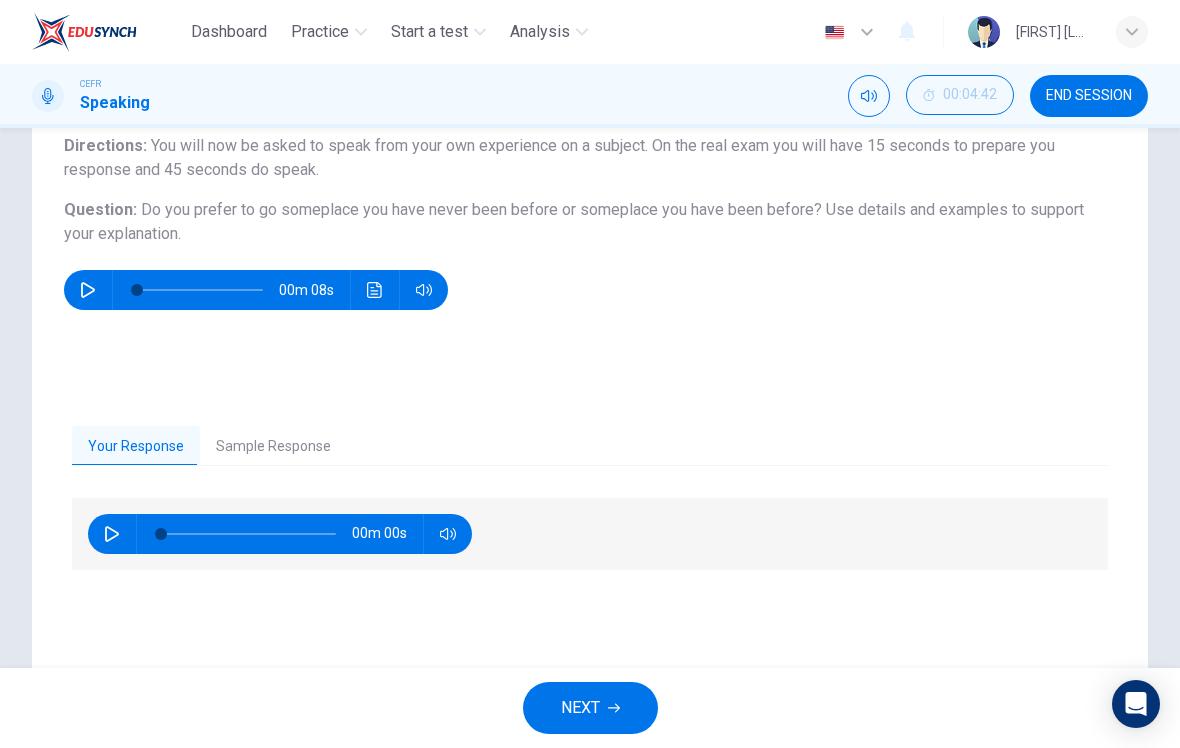 click on "Sample Response" at bounding box center [273, 447] 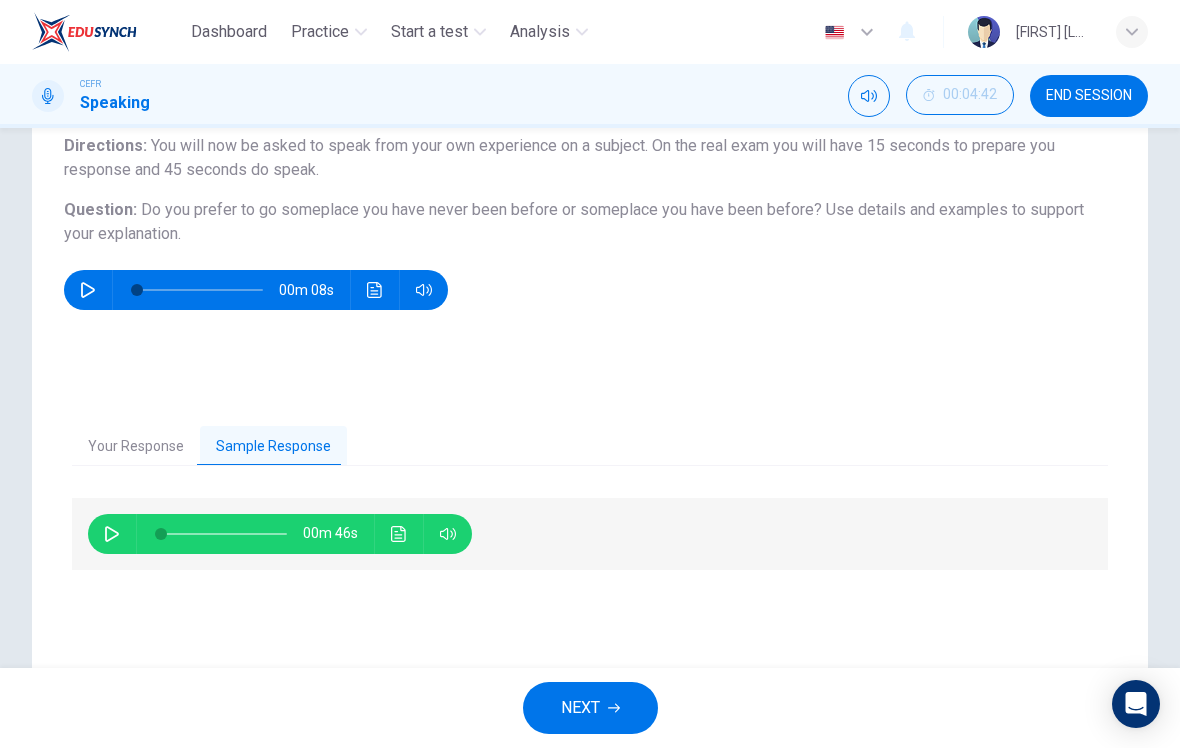 click at bounding box center (112, 534) 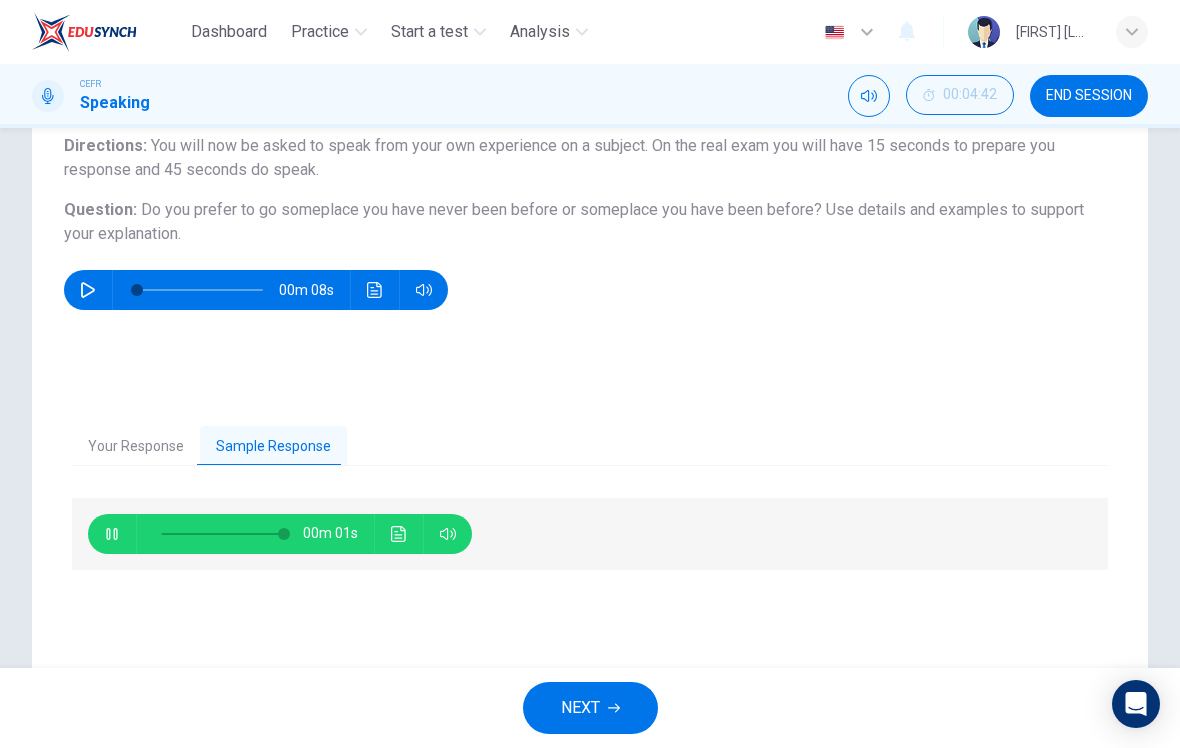 click on "NEXT" at bounding box center [590, 708] 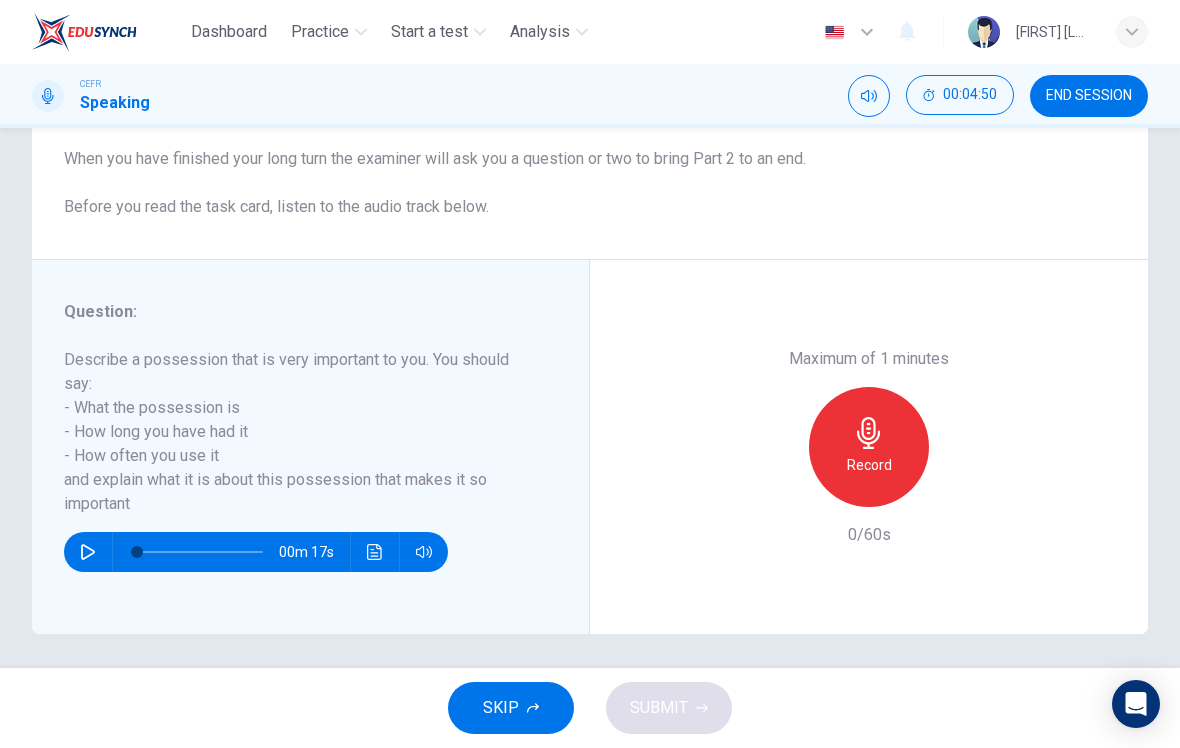 scroll, scrollTop: 234, scrollLeft: 0, axis: vertical 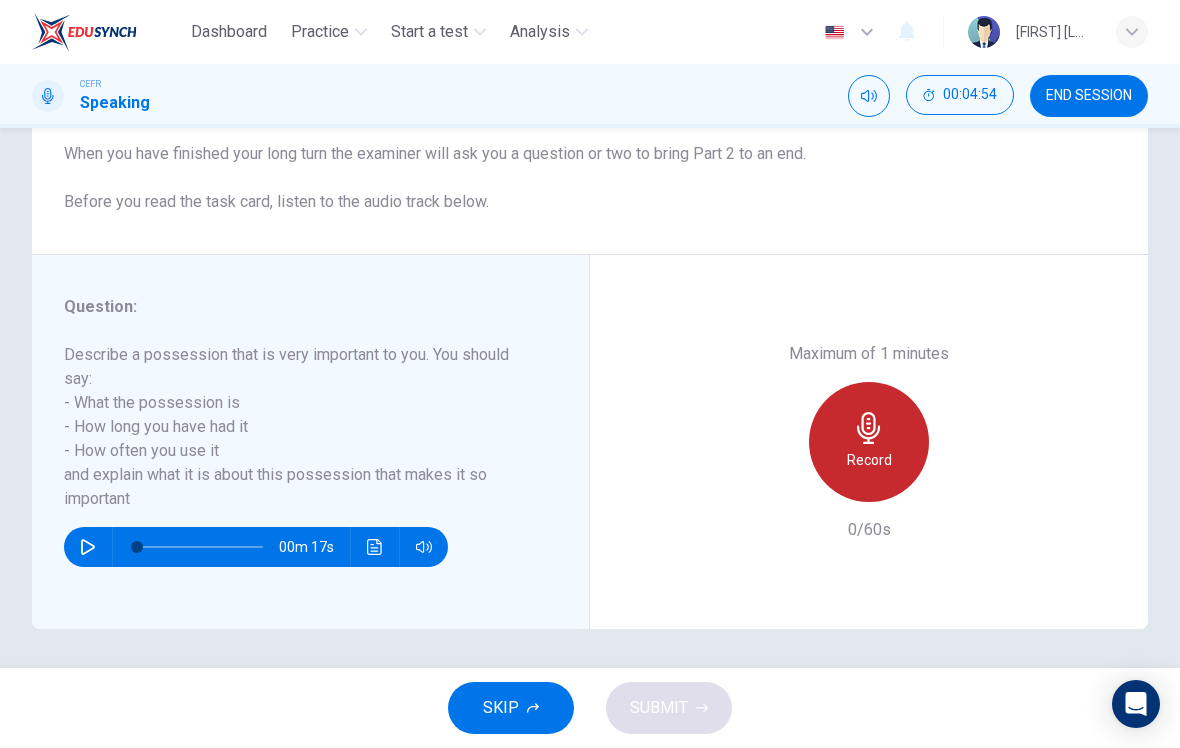 click on "Record" at bounding box center [869, 460] 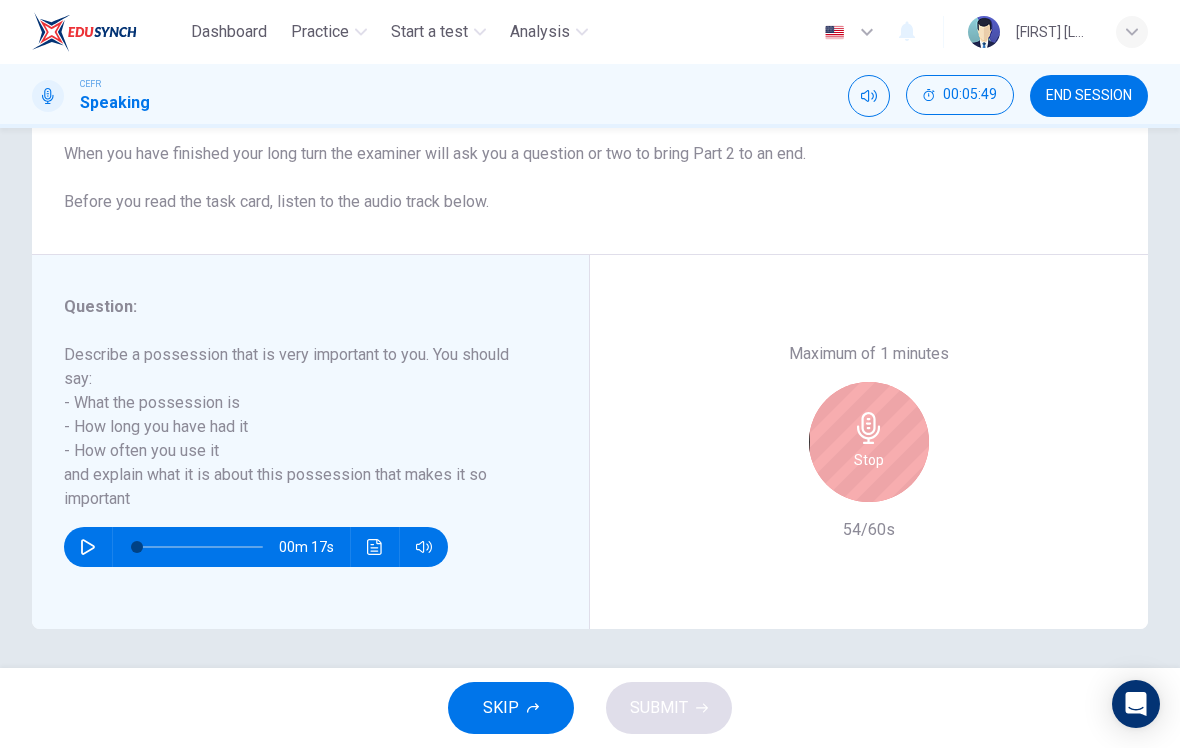 click on "Stop" at bounding box center [869, 442] 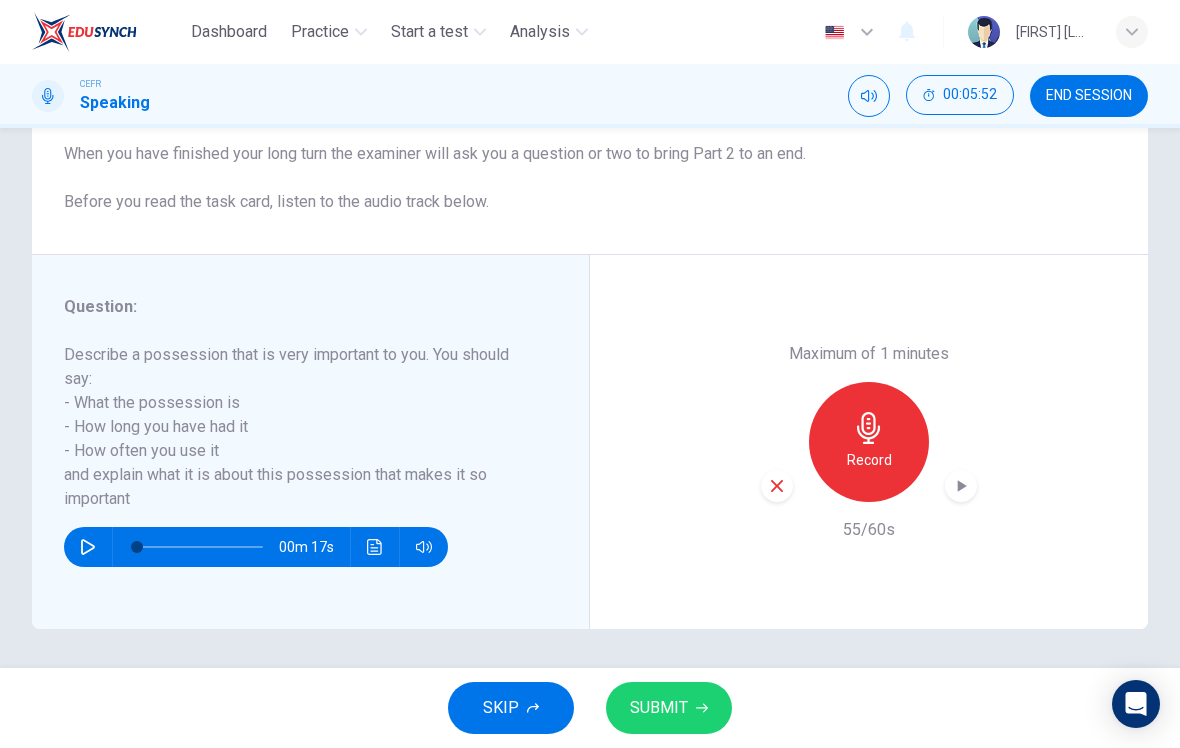 click on "SUBMIT" at bounding box center (669, 708) 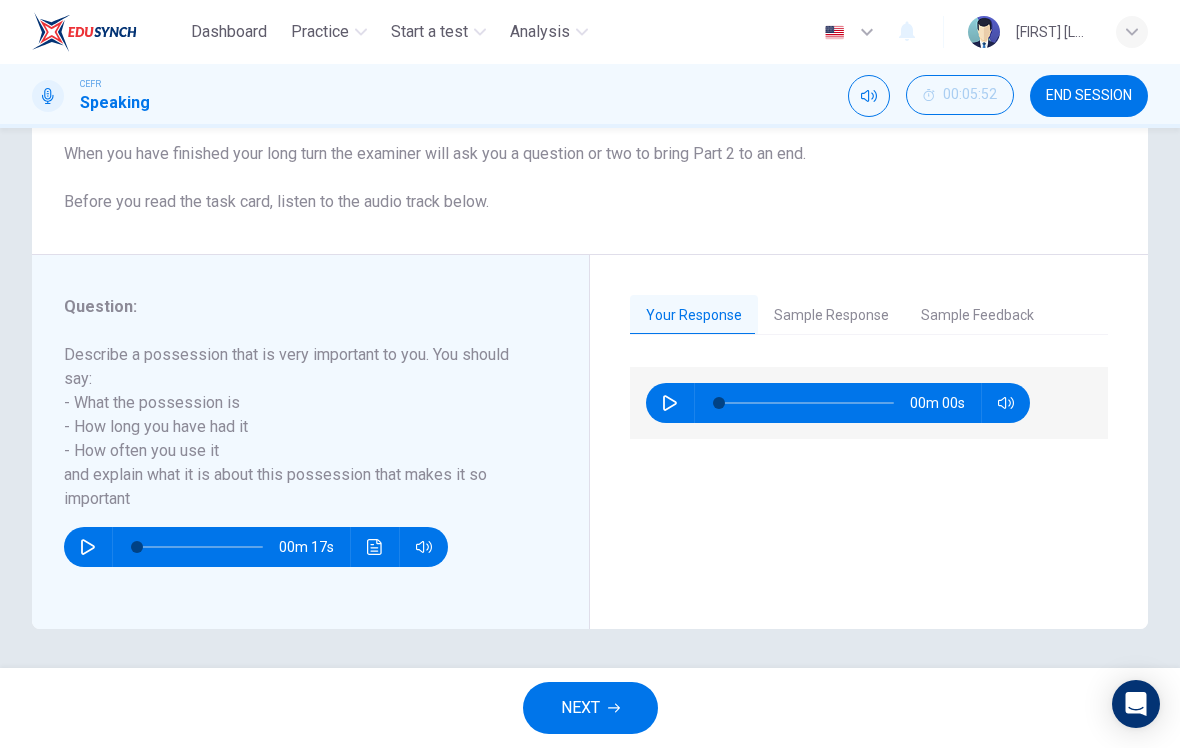 click at bounding box center [670, 403] 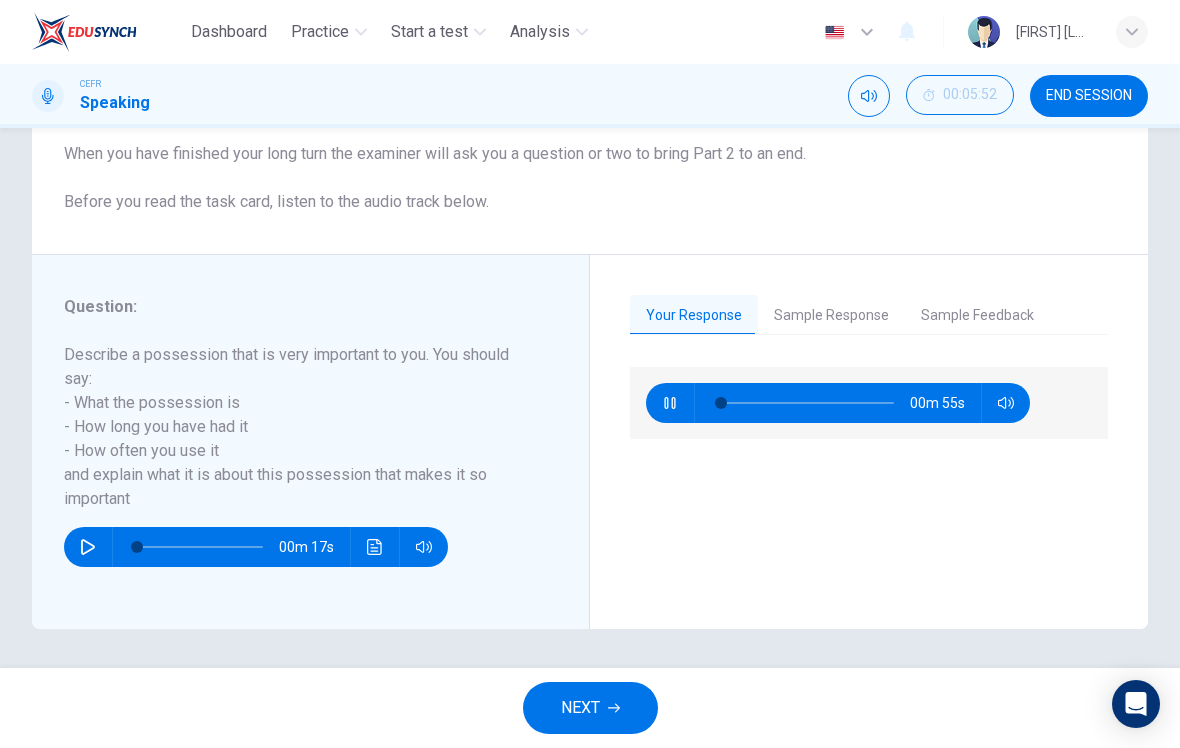click on "Question : Describe a possession that is very important to you.
You should say:
- What the possession is
- How long you have had it
- How often you use it
and explain what it is about this possession that makes it so important 00m 17s Your Response Sample Response Sample Feedback 00m 55s 01m 52s This candidate scored an  8  on her IELTS Speaking interview.
On IELTS Part 2, you should start by confidently paraphrasing the topic that the interviewer gives you. This essentially means repeating what was asked of you before you dive into the actual answers.
The candidate answers all the questions in the prompt very clearly. She does not repeat herself, but her use of vocabulary and grammatical structures is not very advanced. That being said, she does not hesitate to search for words or think of how to speak, and makes it apparent that she has a mastery of the language. She uses concrete examples to explain why her phone is so important to her and fundamental to her life." at bounding box center [590, 442] 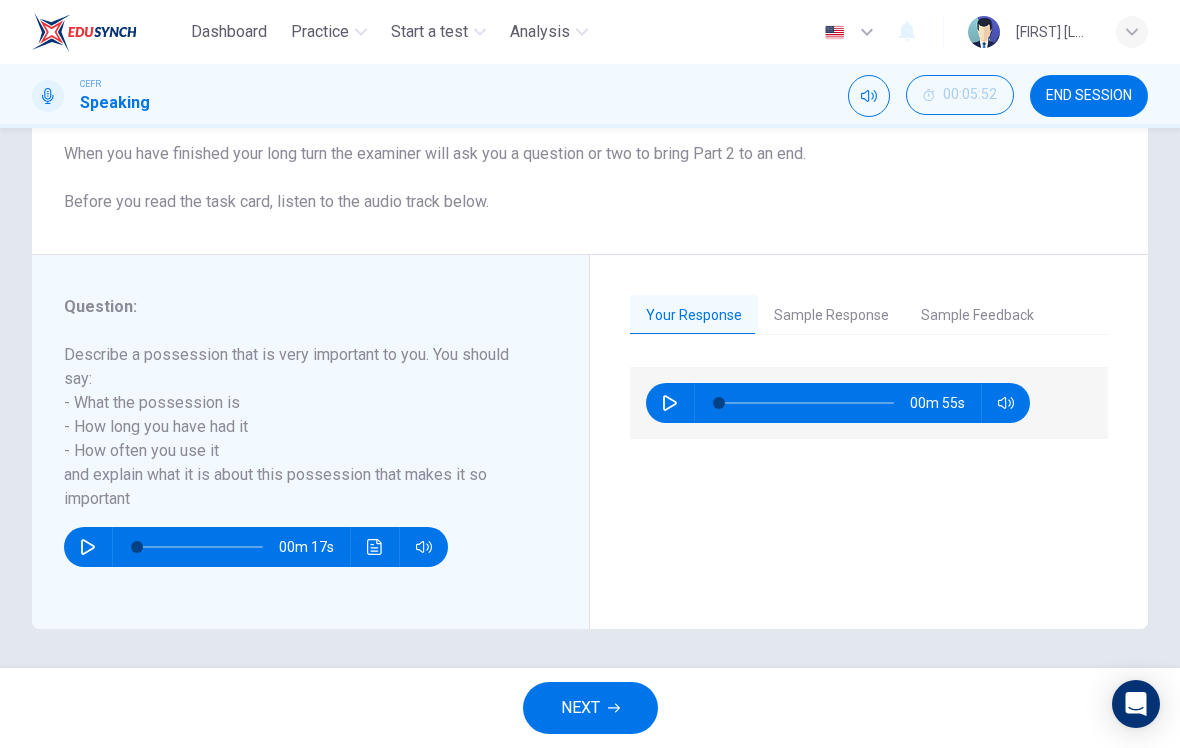 click on "Sample Response" at bounding box center (831, 316) 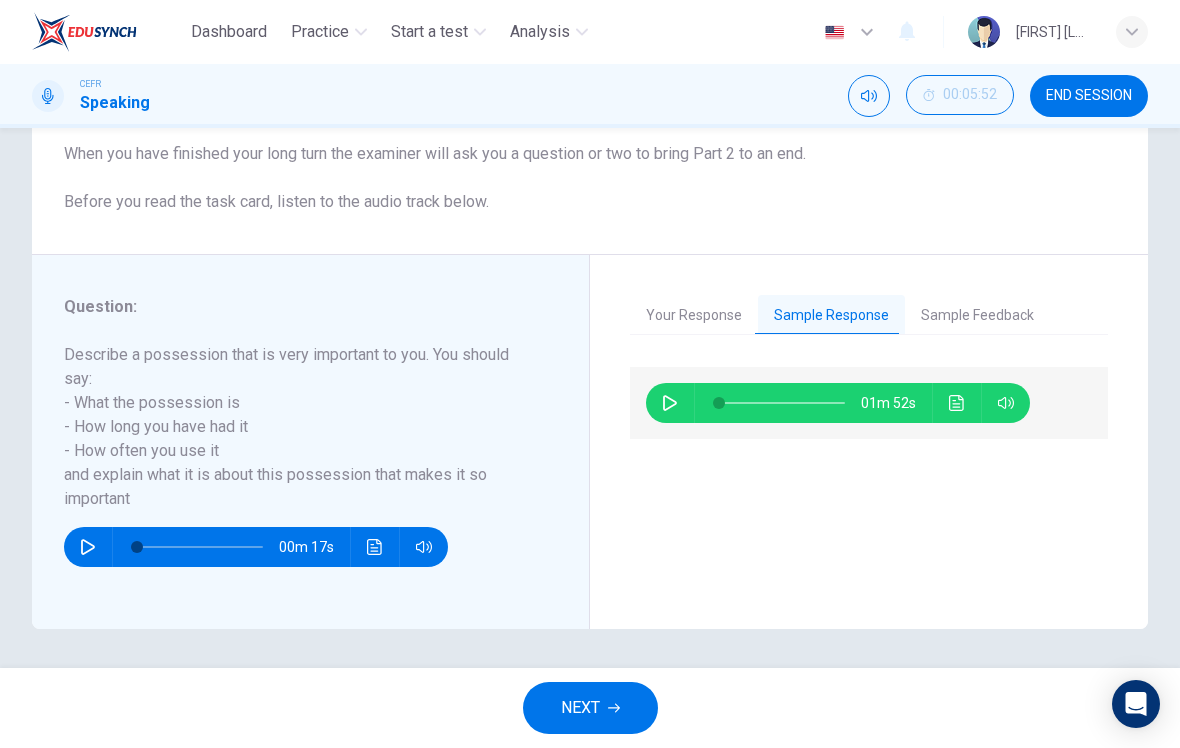 click on "NEXT" at bounding box center [590, 708] 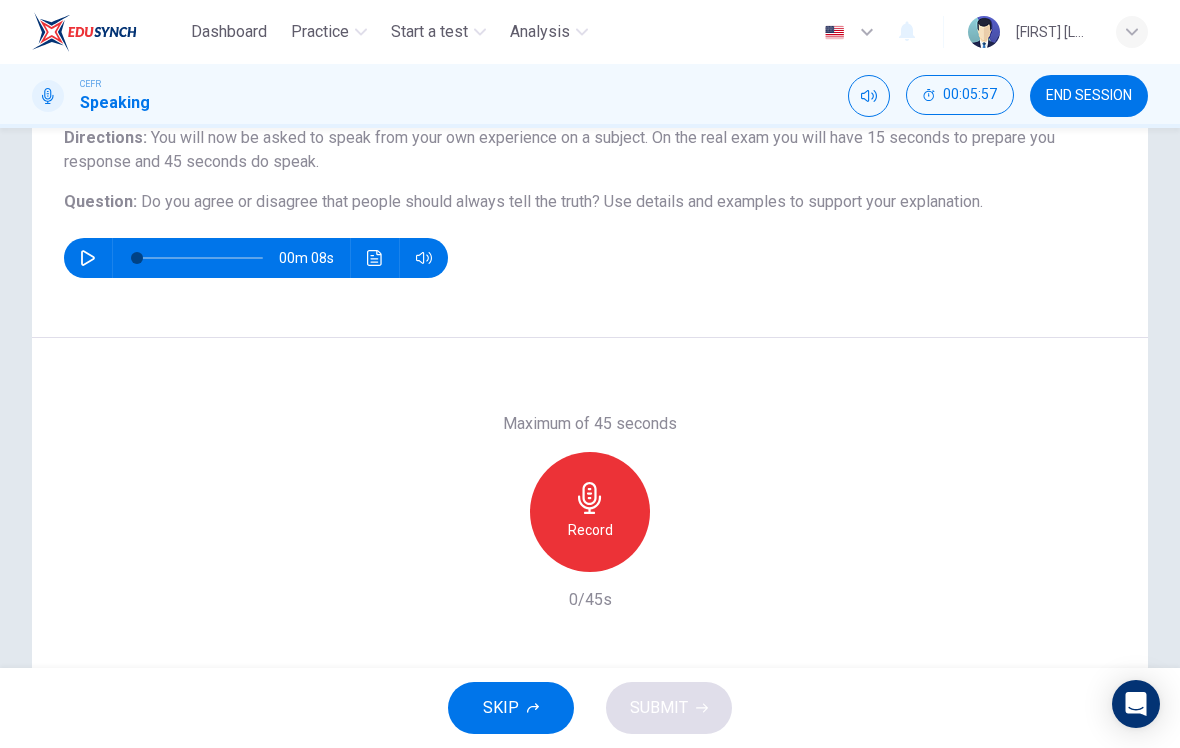 scroll, scrollTop: 180, scrollLeft: 0, axis: vertical 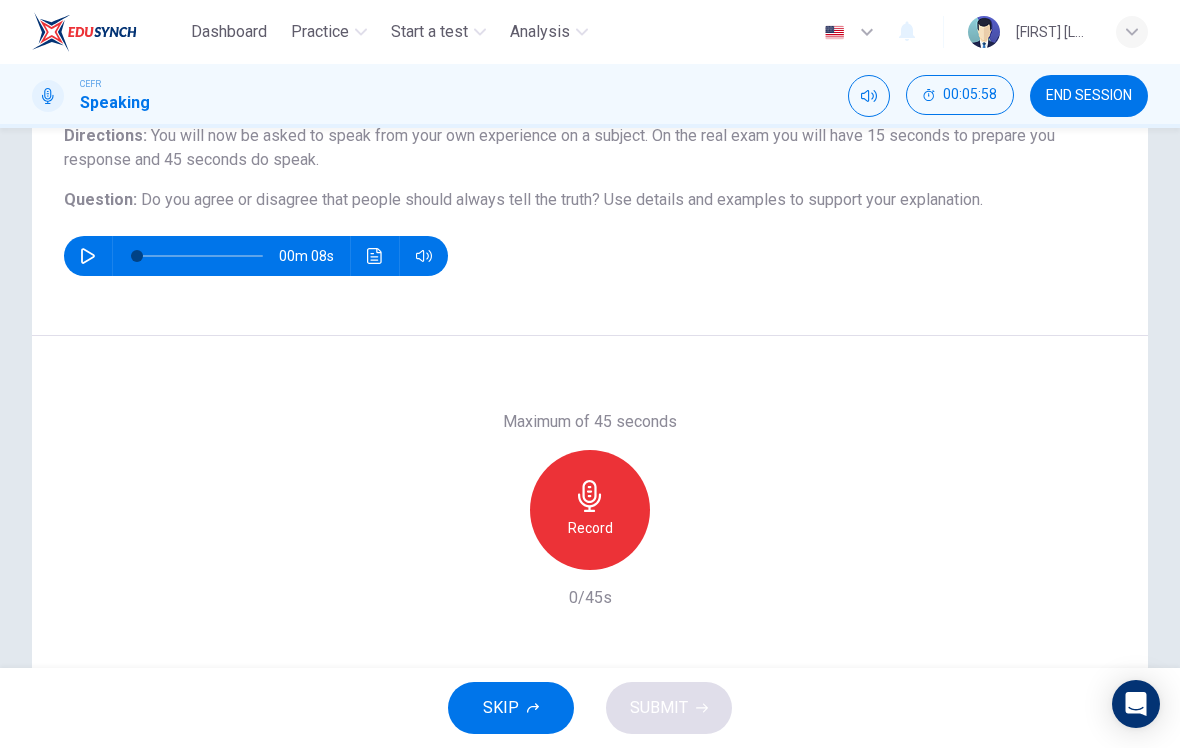 click on "Record" at bounding box center [590, 528] 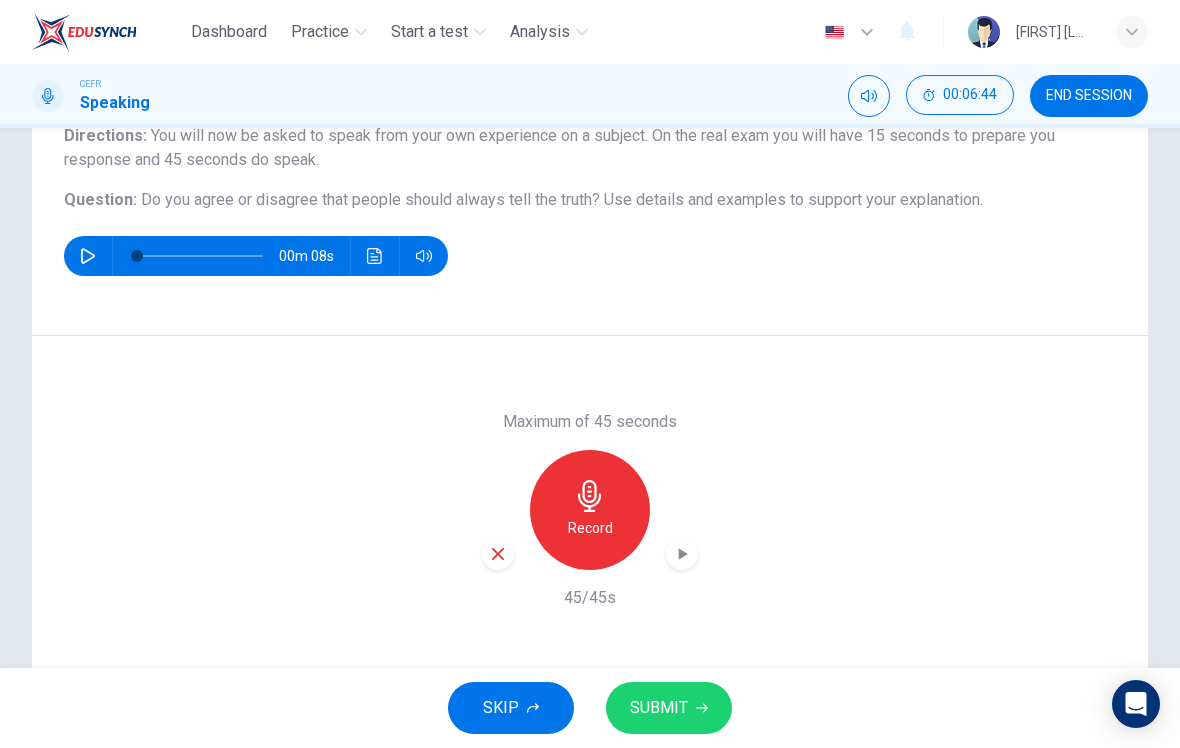 click at bounding box center (682, 554) 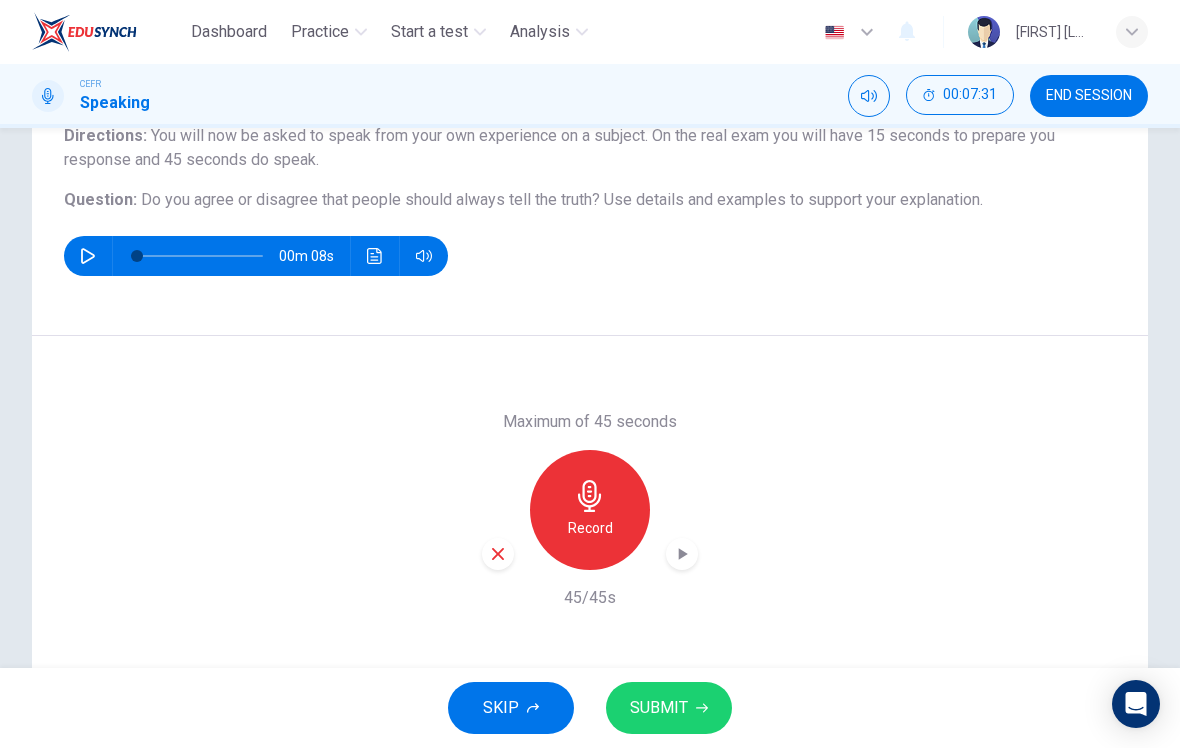click on "SUBMIT" at bounding box center [659, 708] 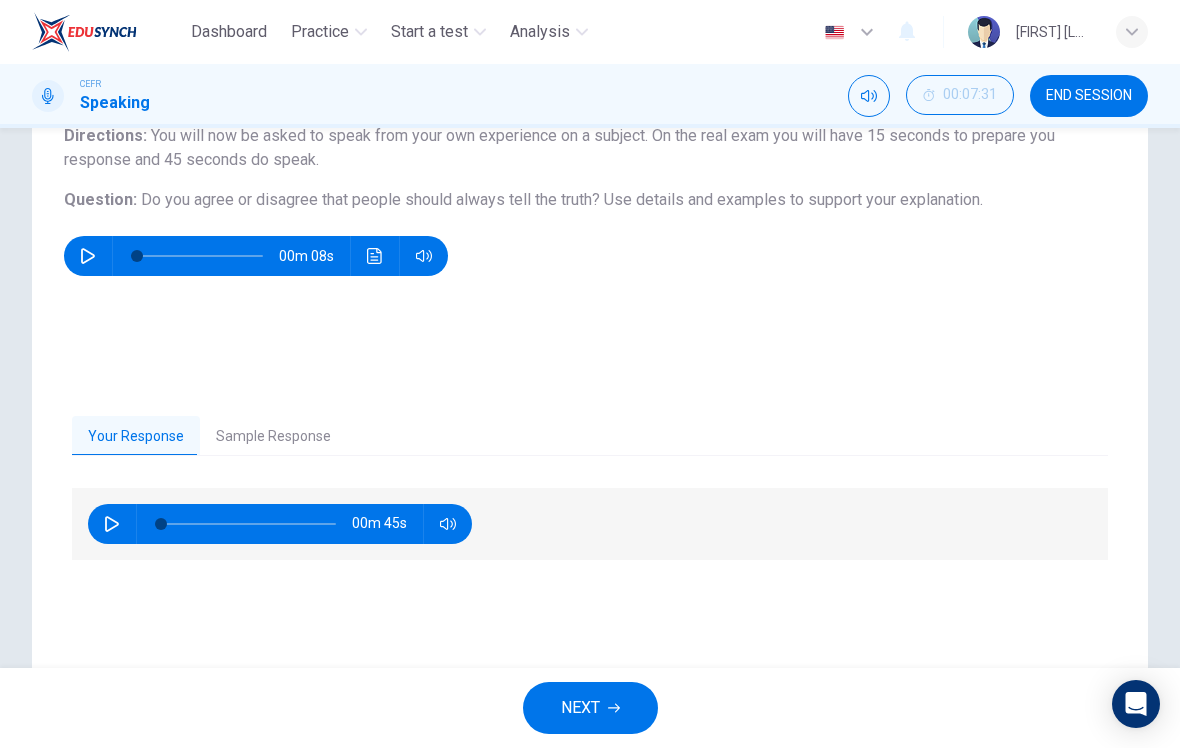 click on "Sample Response" at bounding box center [273, 437] 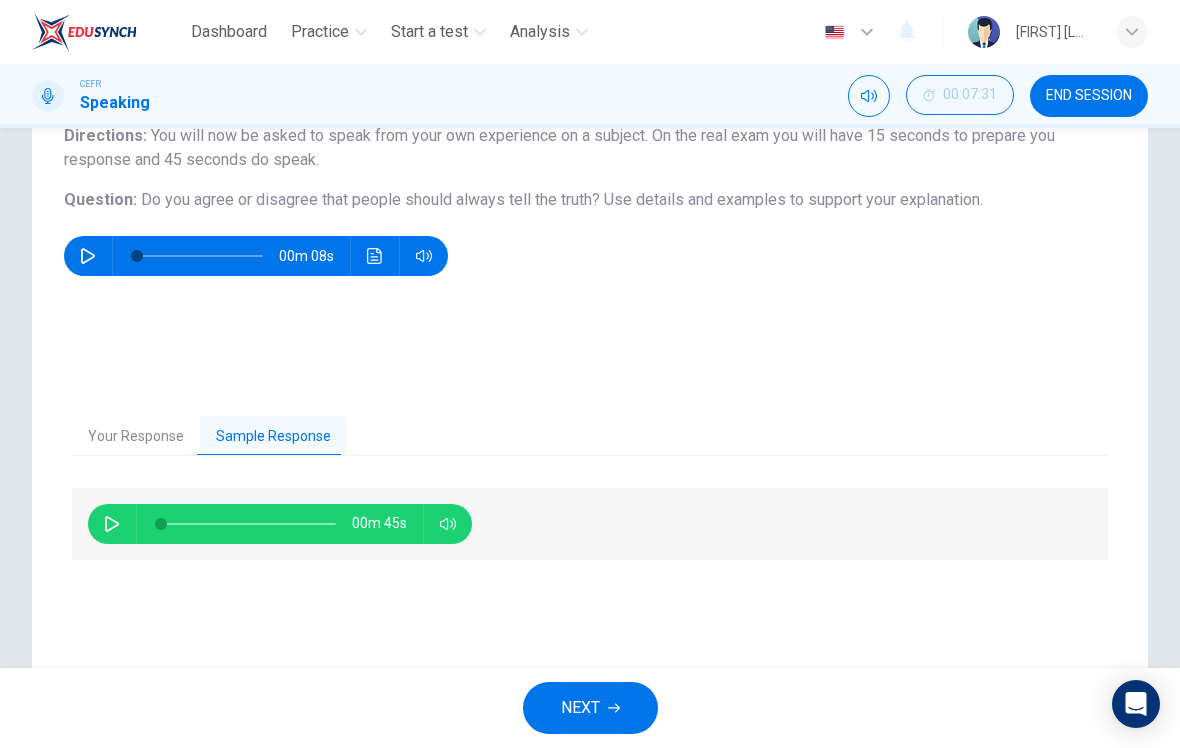 click at bounding box center (112, 524) 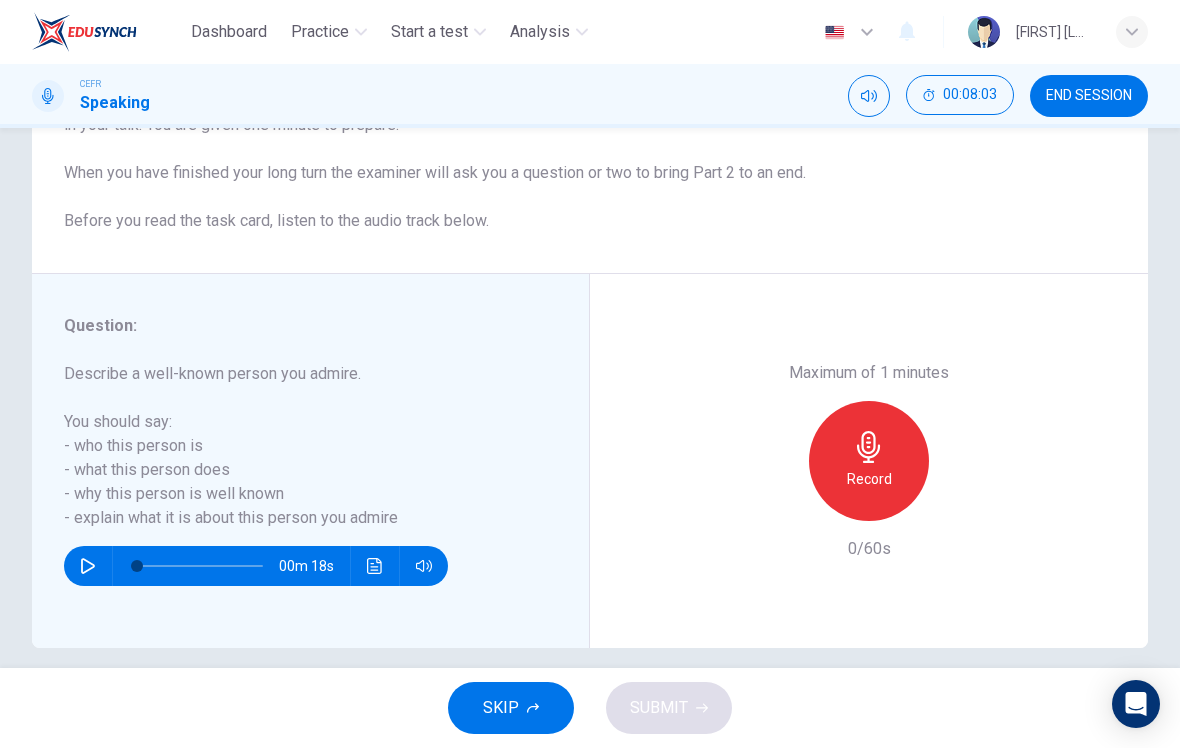 scroll, scrollTop: 214, scrollLeft: 0, axis: vertical 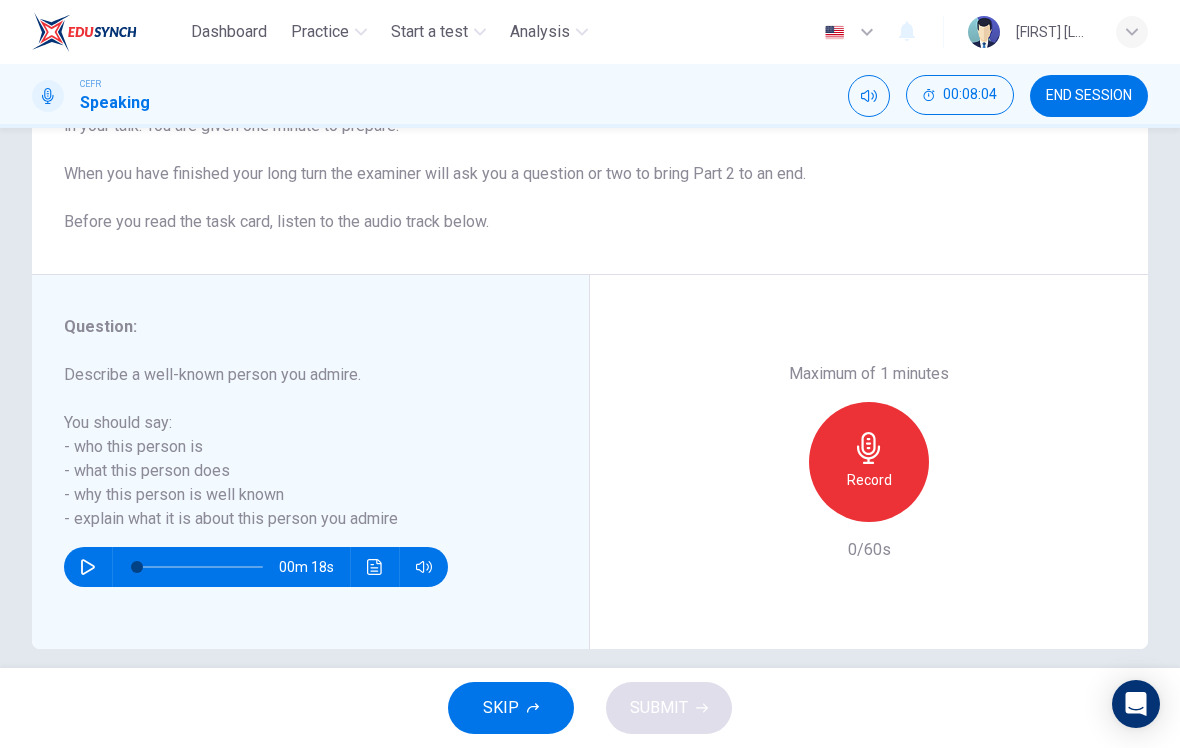 click at bounding box center (868, 448) 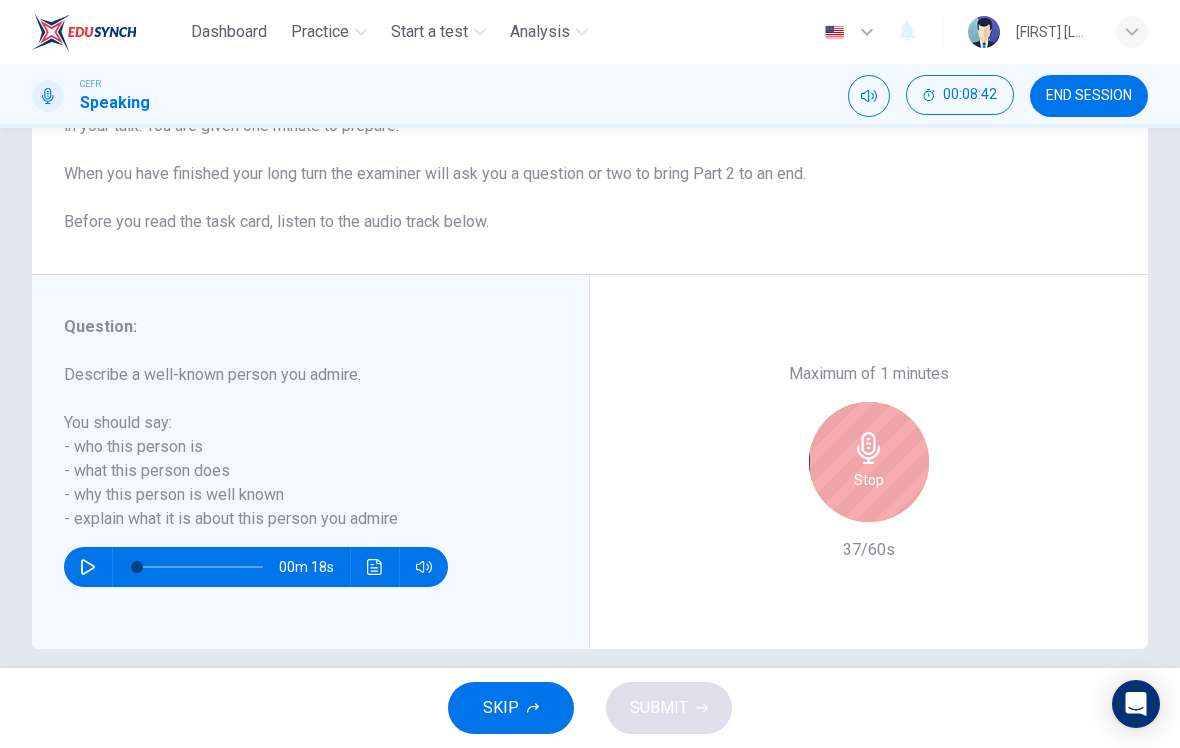 click on "Stop" at bounding box center (869, 462) 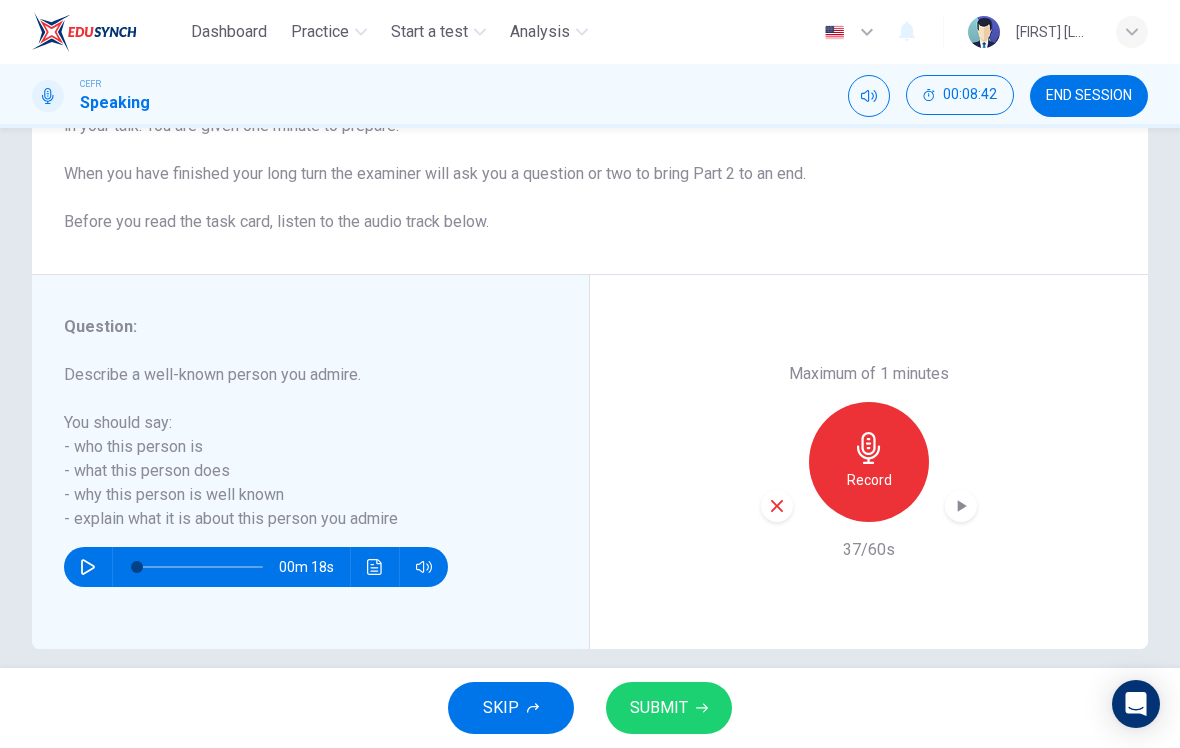 click at bounding box center [777, 506] 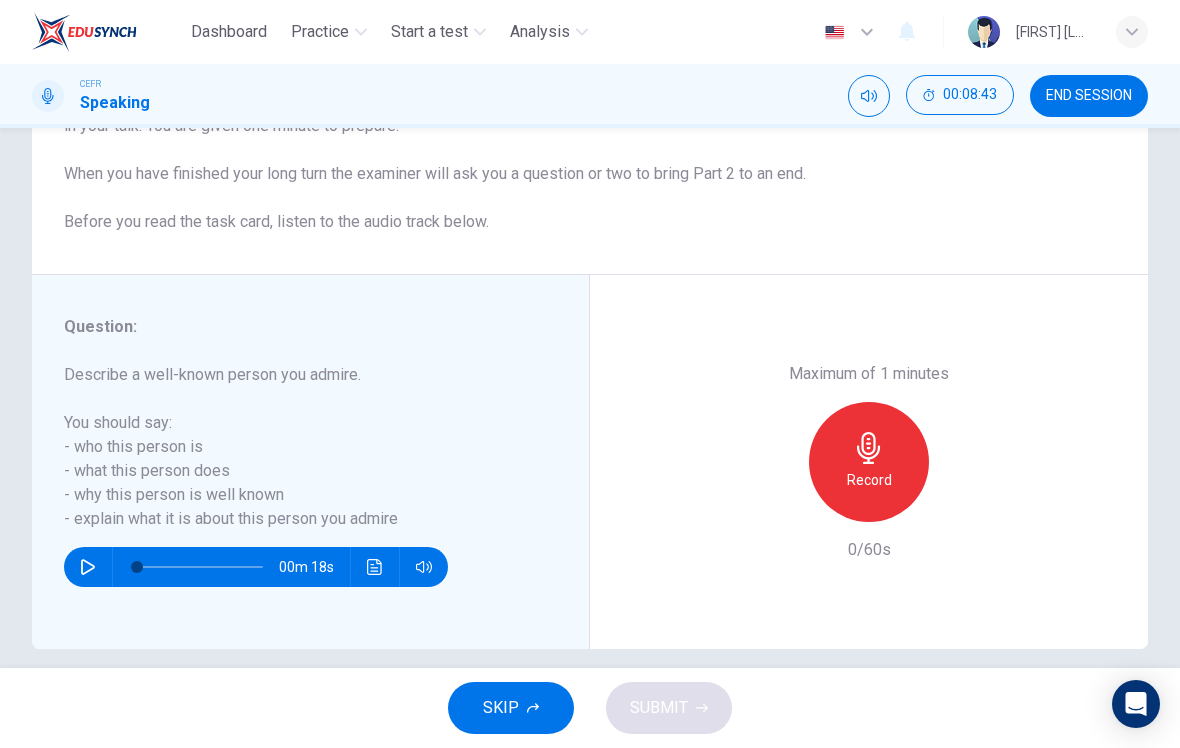 click on "Record" at bounding box center [869, 480] 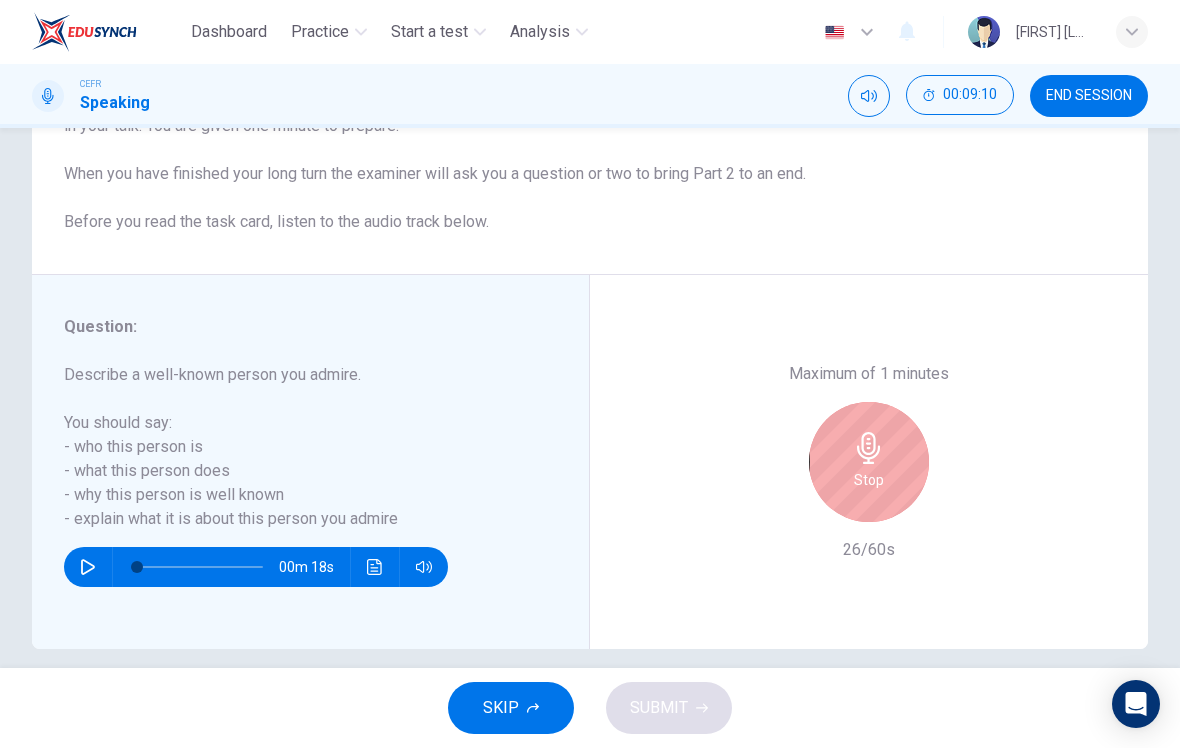 click on "Stop" at bounding box center (869, 462) 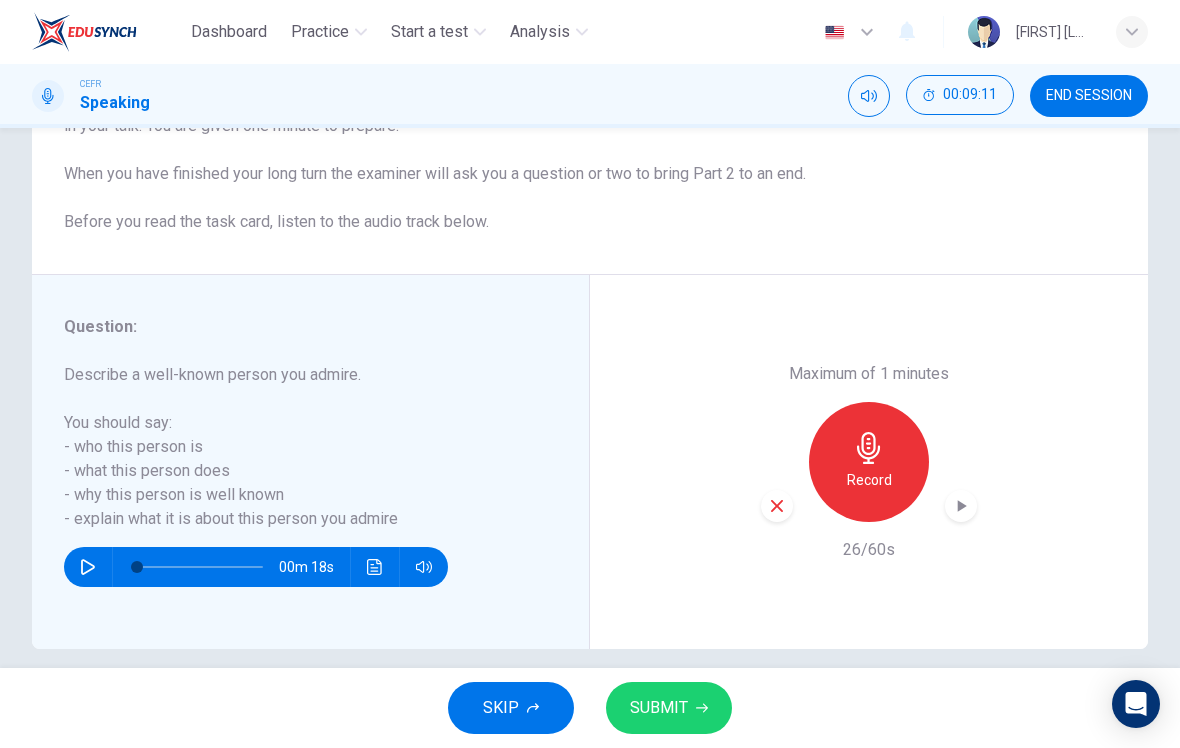 click at bounding box center [777, 506] 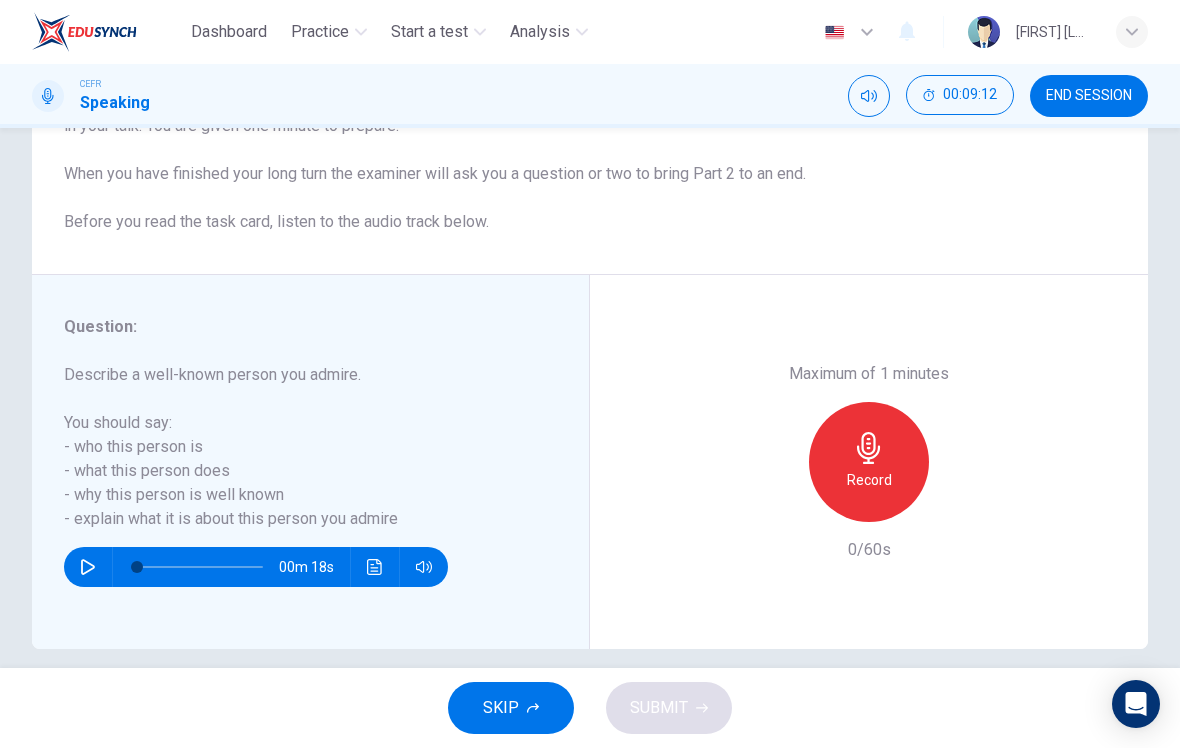 click on "Record" at bounding box center (869, 480) 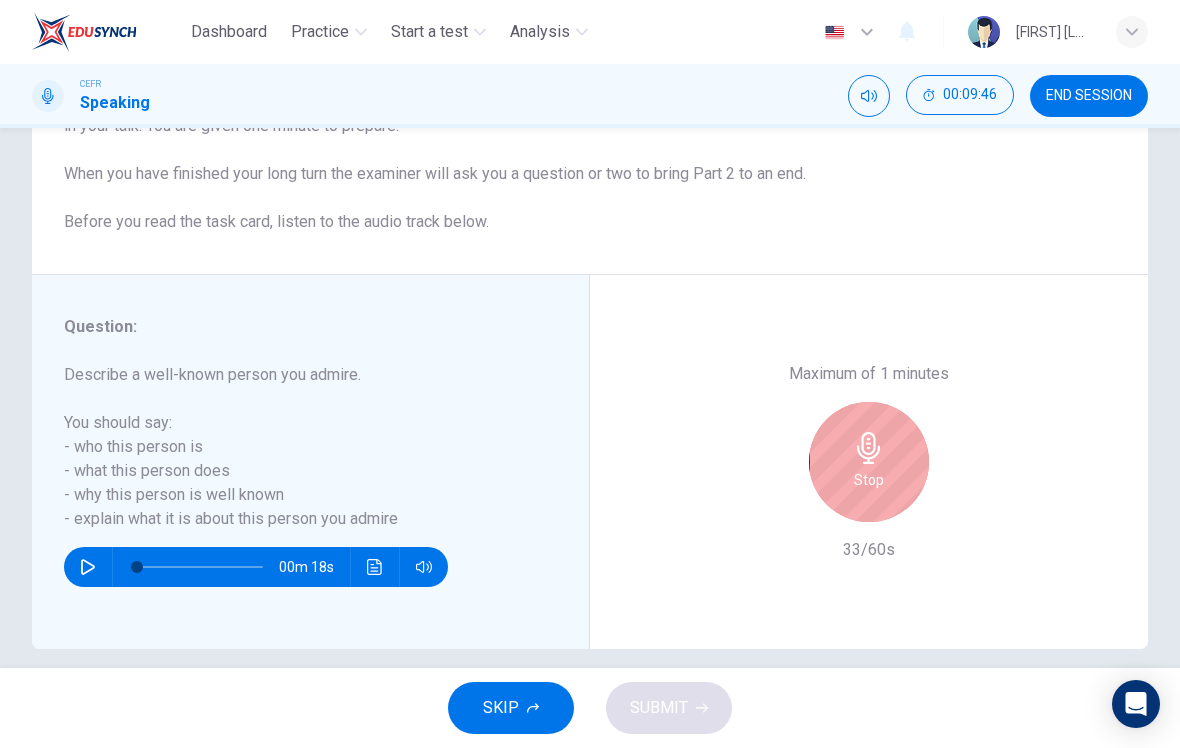 click on "Stop" at bounding box center (869, 462) 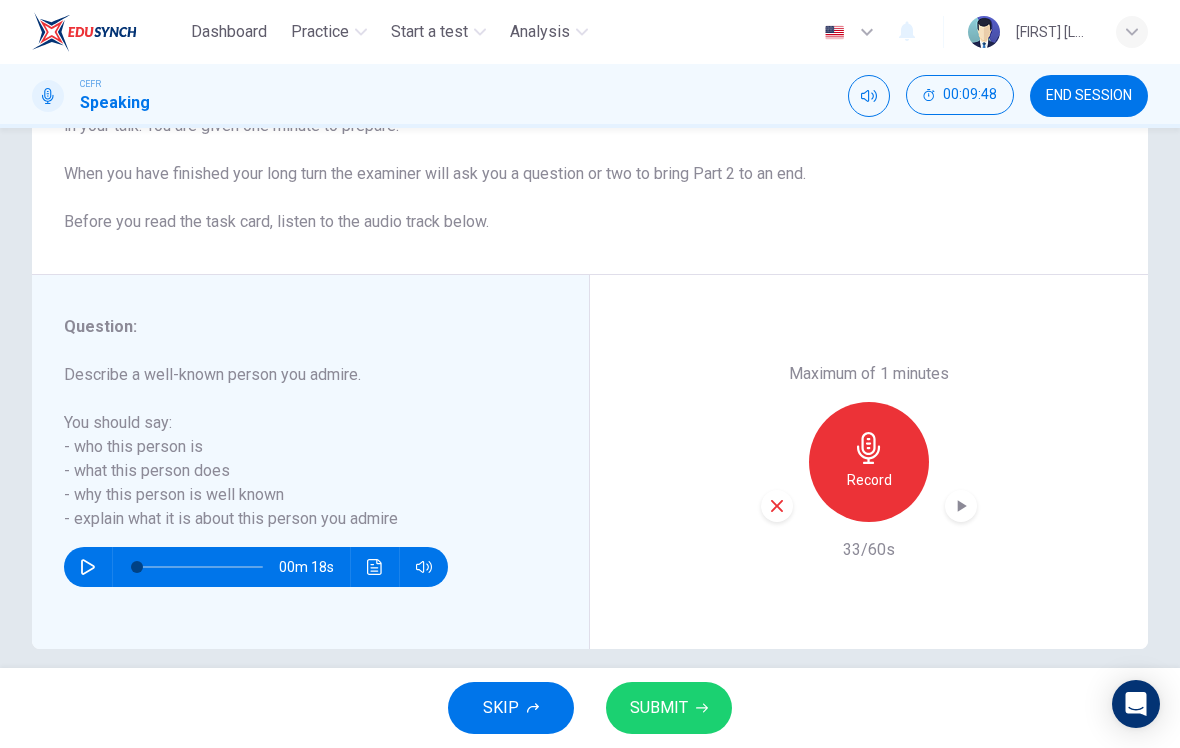 click at bounding box center [777, 506] 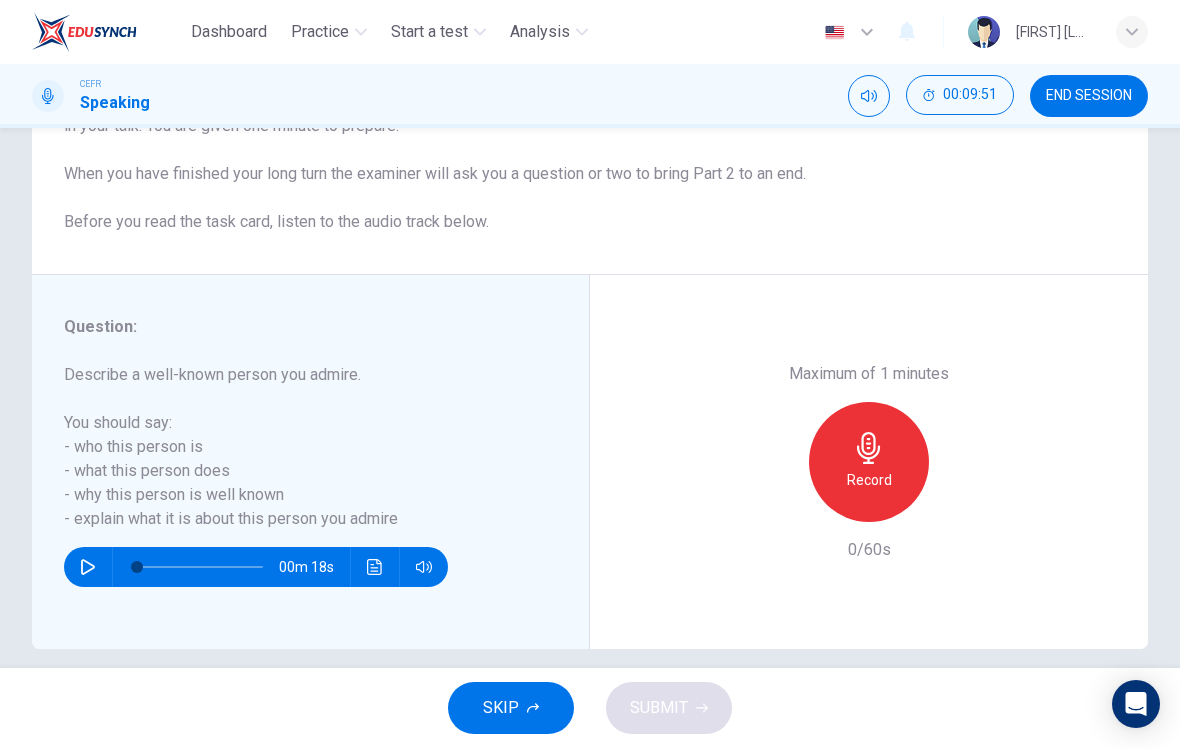 click on "Record" at bounding box center [869, 462] 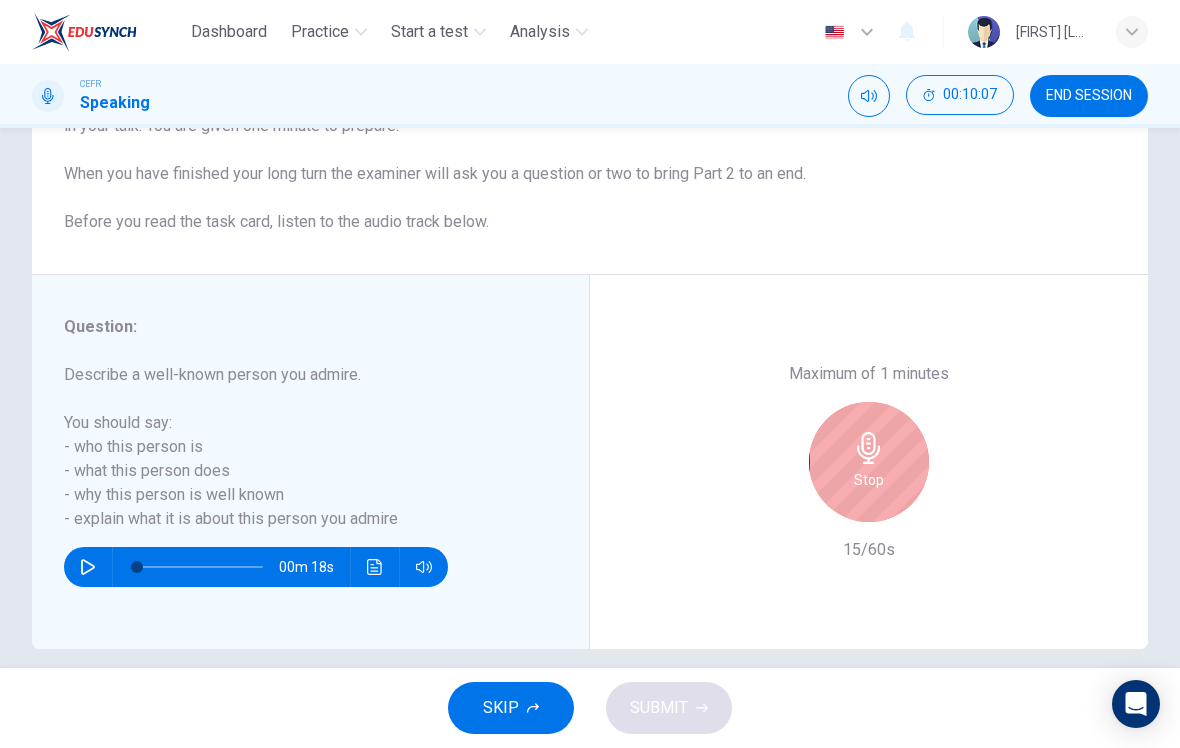 click on "Stop" at bounding box center [869, 480] 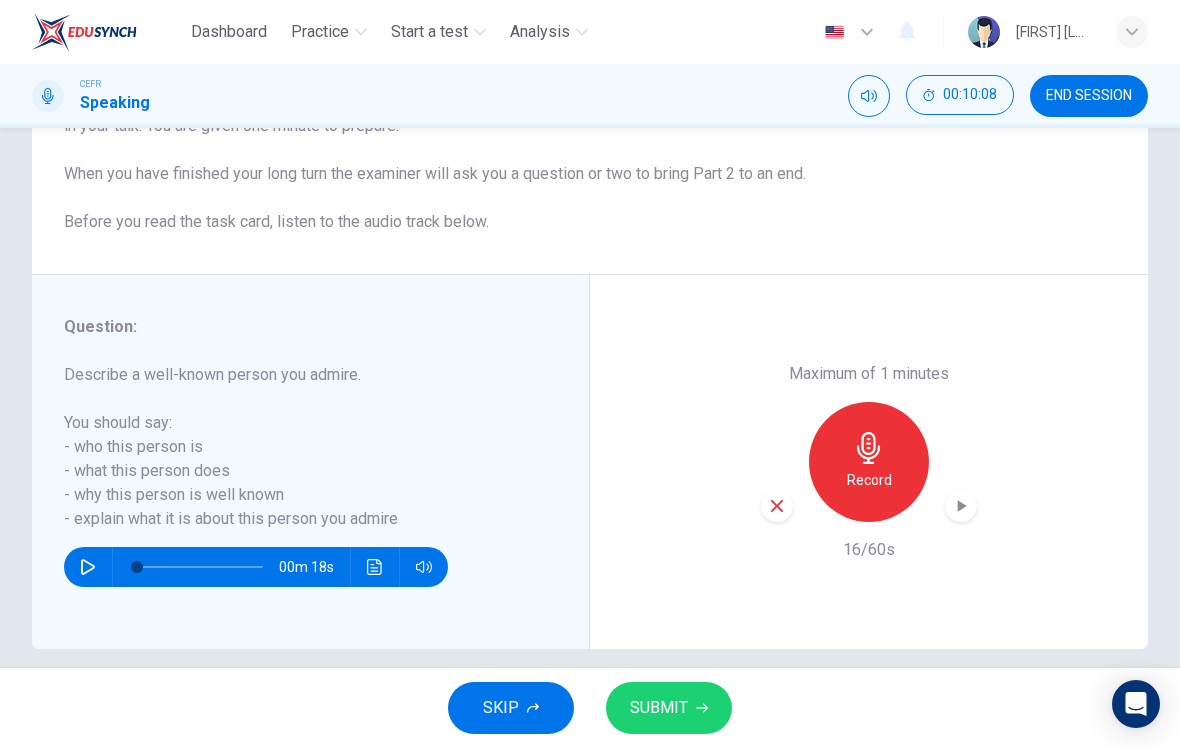 click at bounding box center [777, 506] 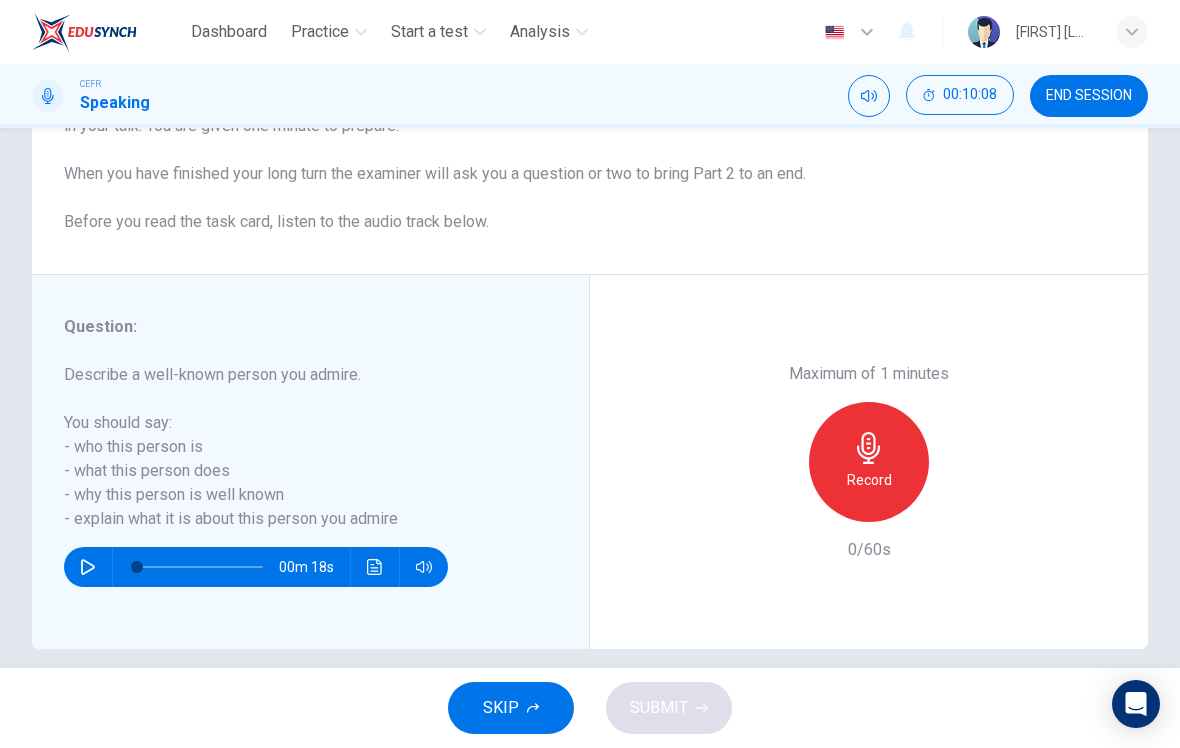 click on "Record" at bounding box center (869, 480) 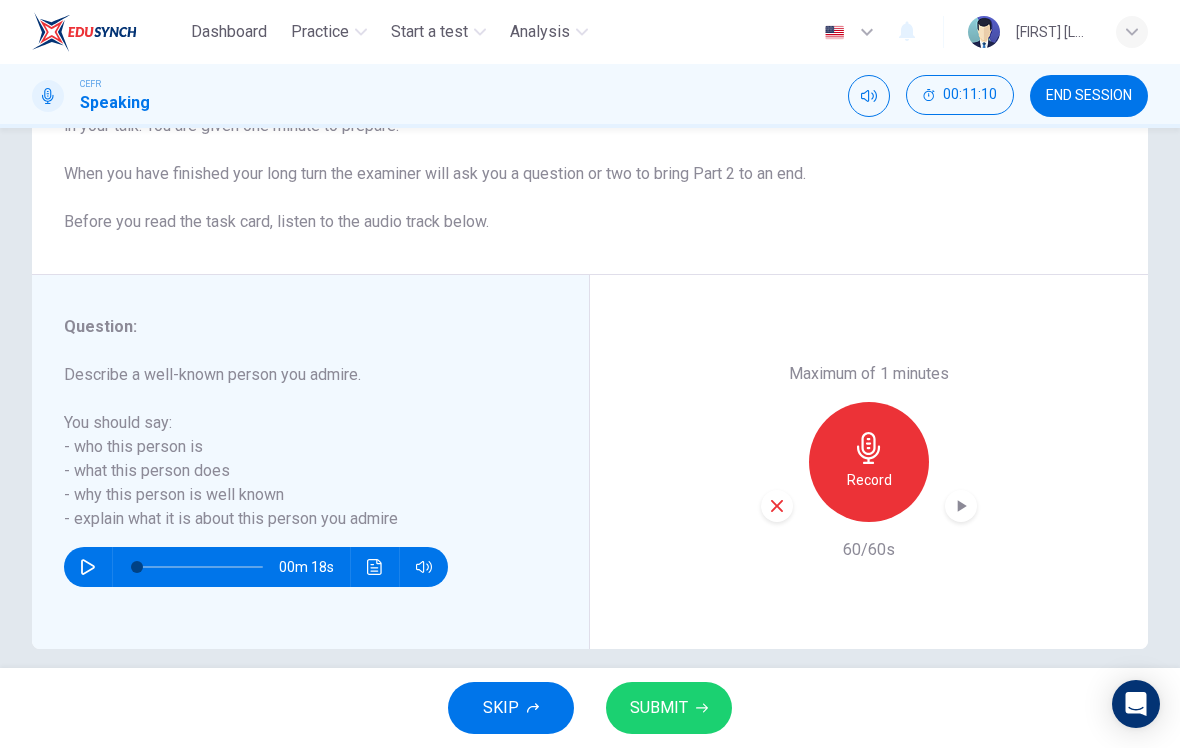 click at bounding box center [702, 708] 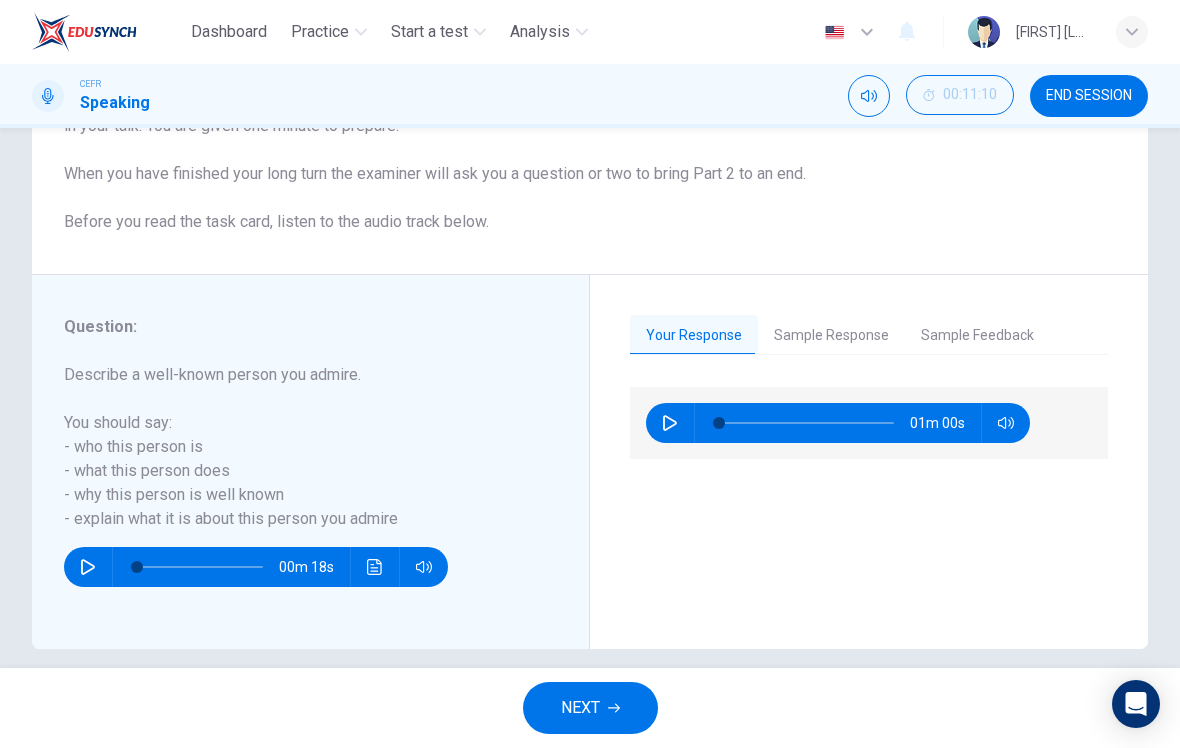 click at bounding box center (670, 423) 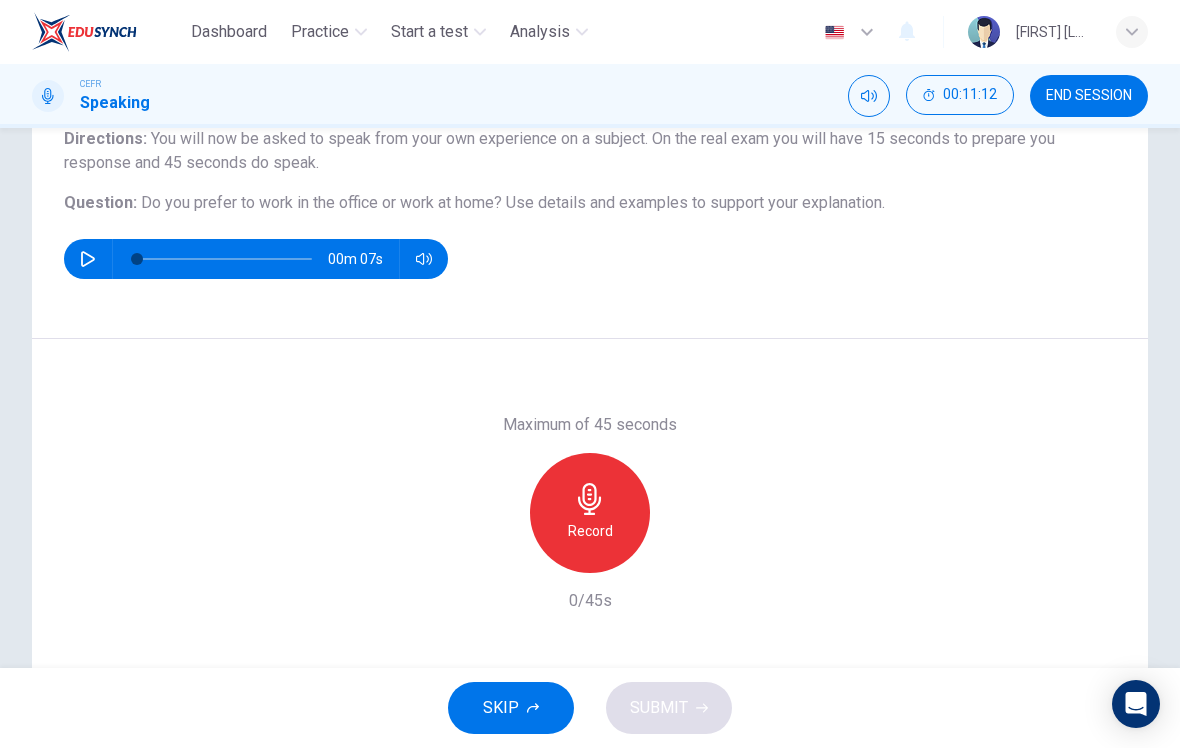 scroll, scrollTop: 178, scrollLeft: 0, axis: vertical 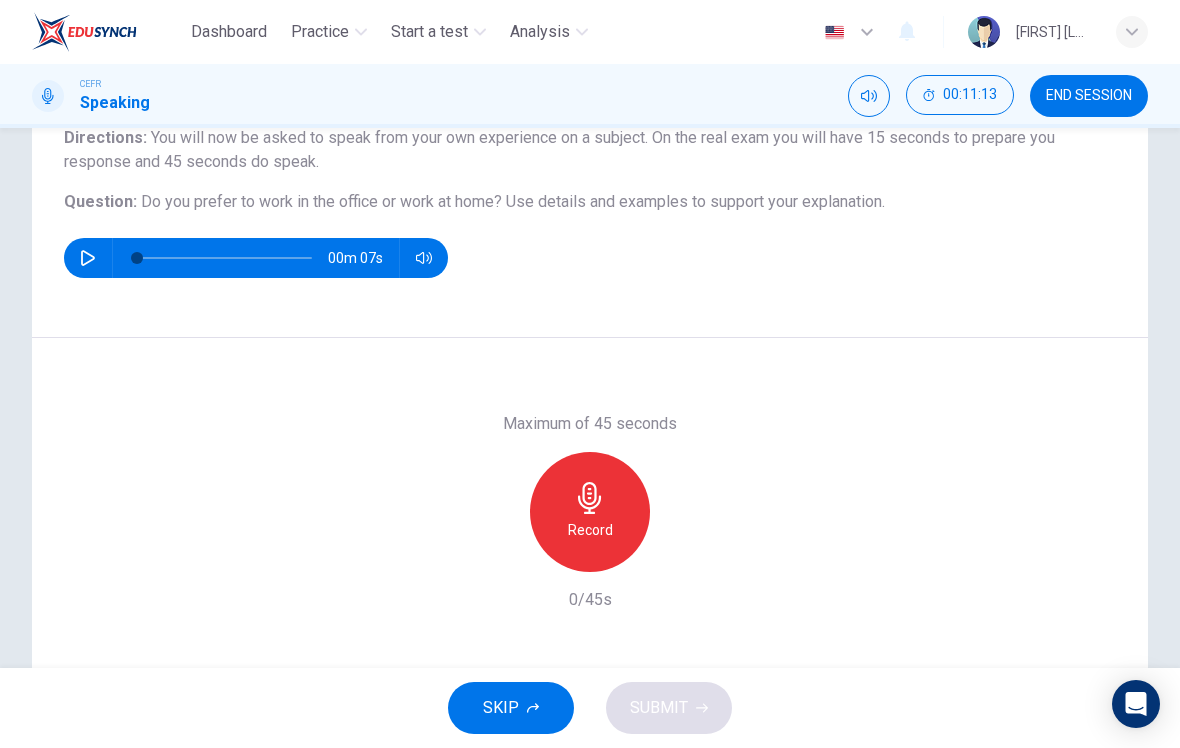 click on "Record" at bounding box center (590, 530) 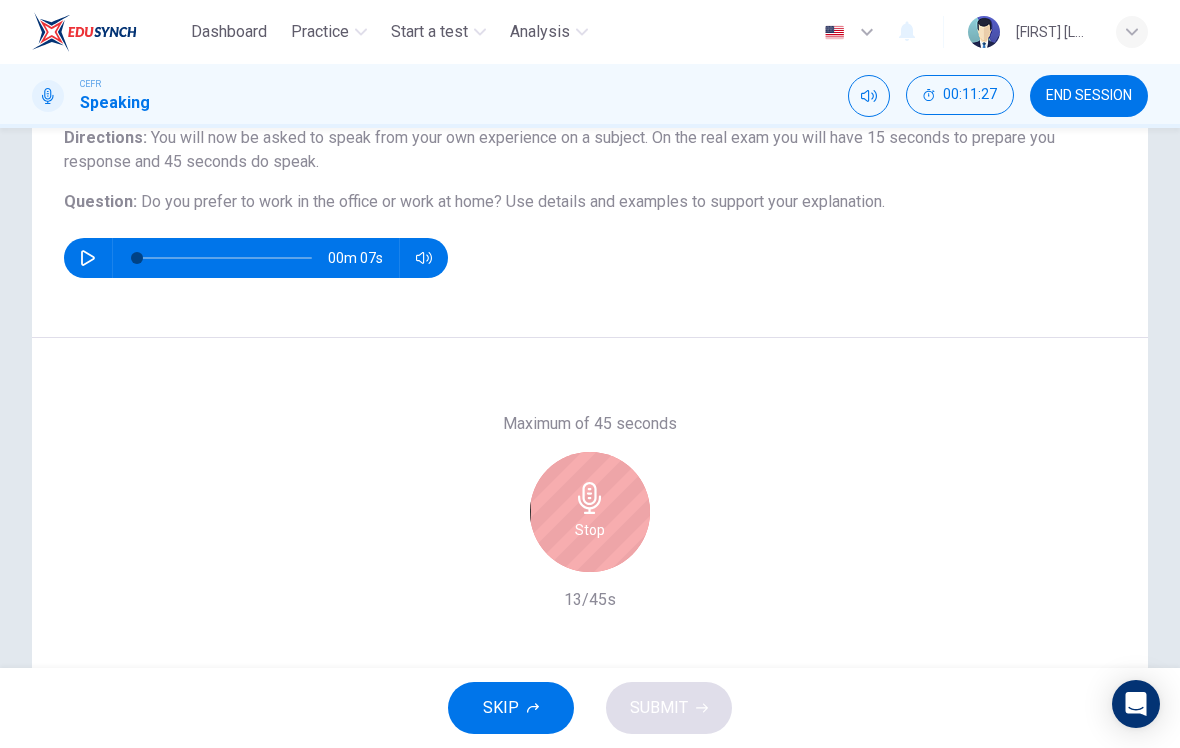 click on "Stop" at bounding box center (590, 512) 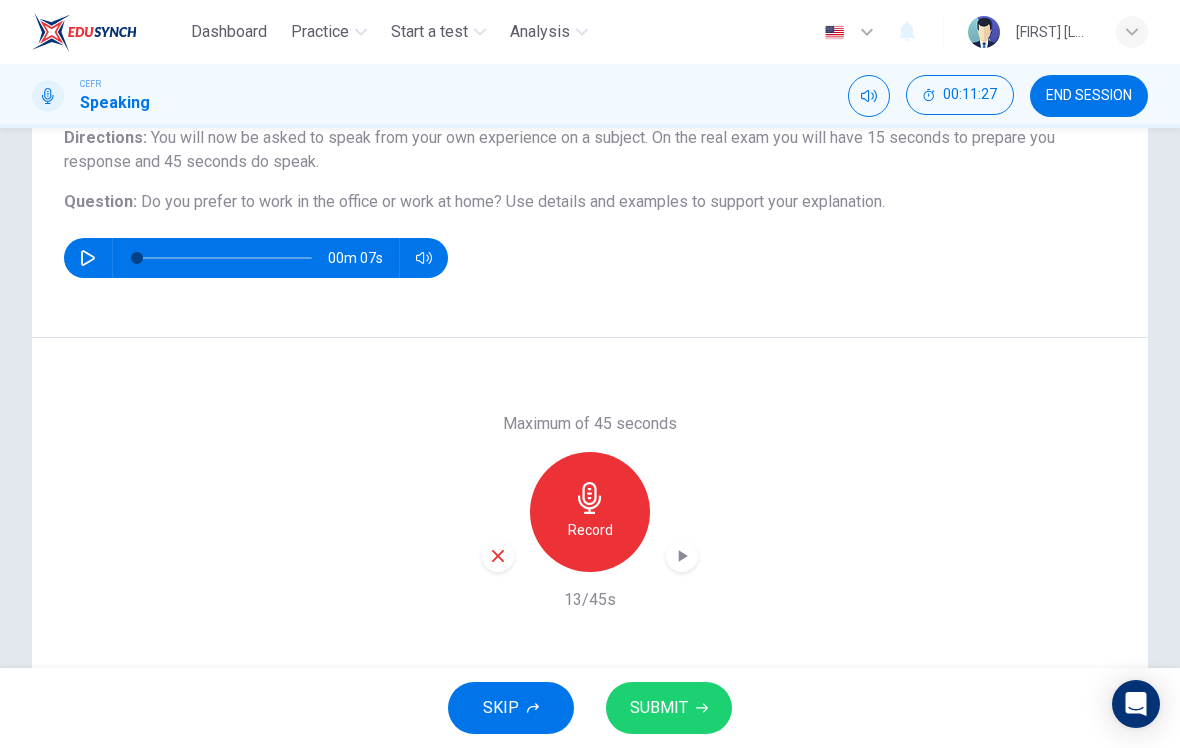 click at bounding box center [498, 556] 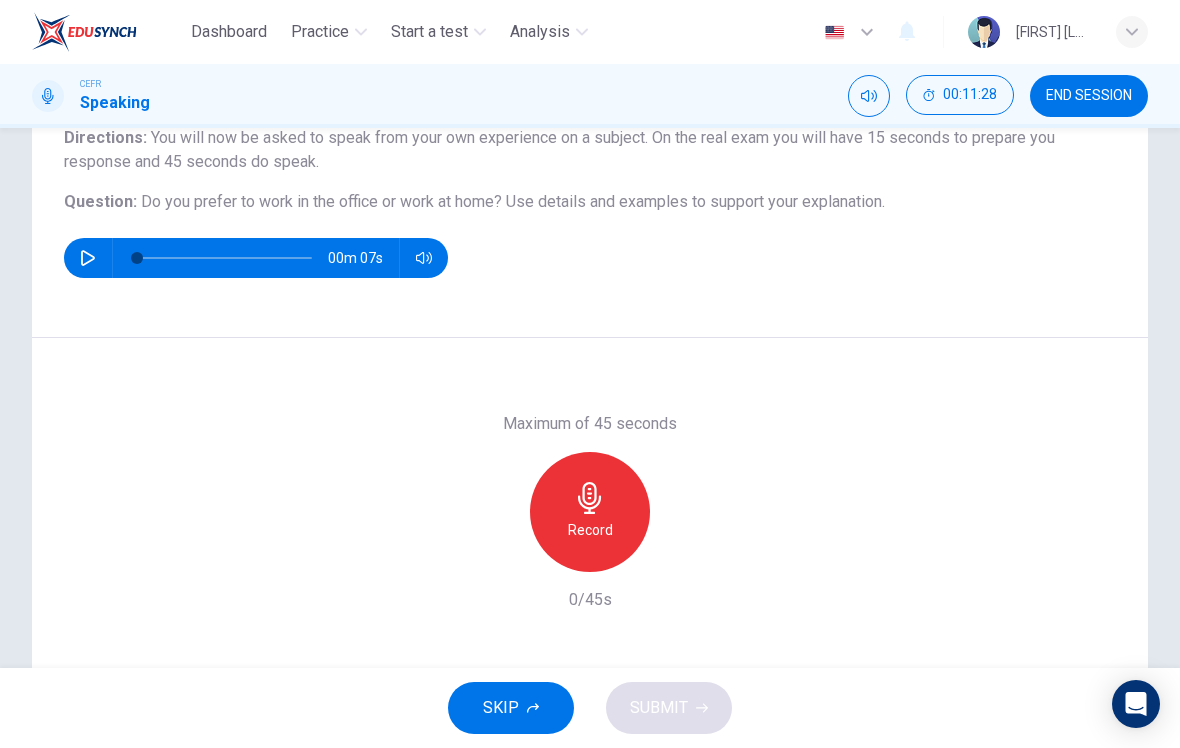 click at bounding box center (589, 498) 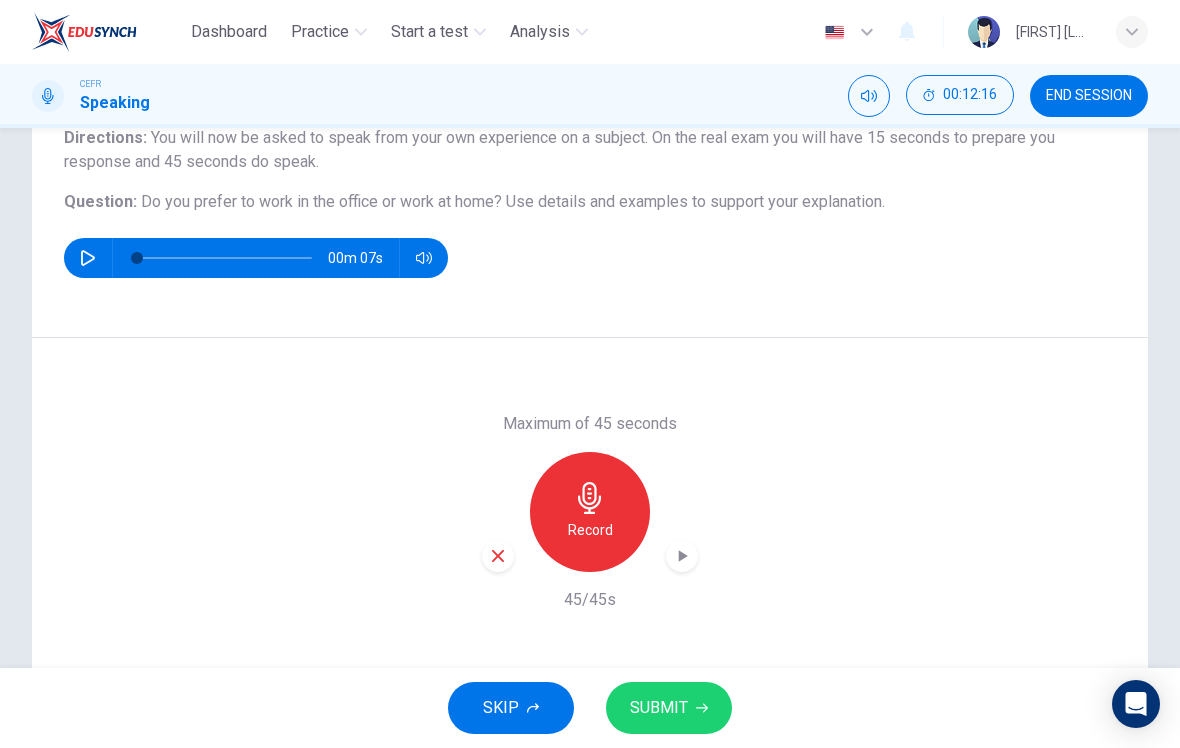 click at bounding box center [498, 556] 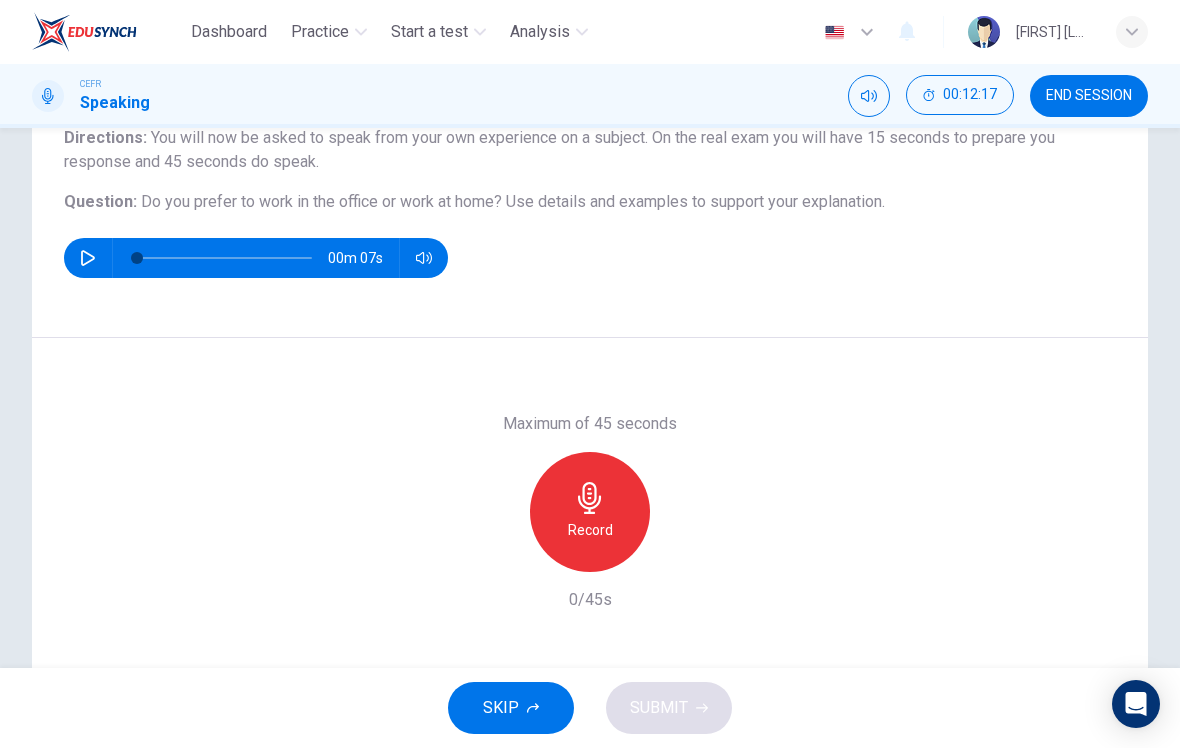 click on "Record" at bounding box center (590, 512) 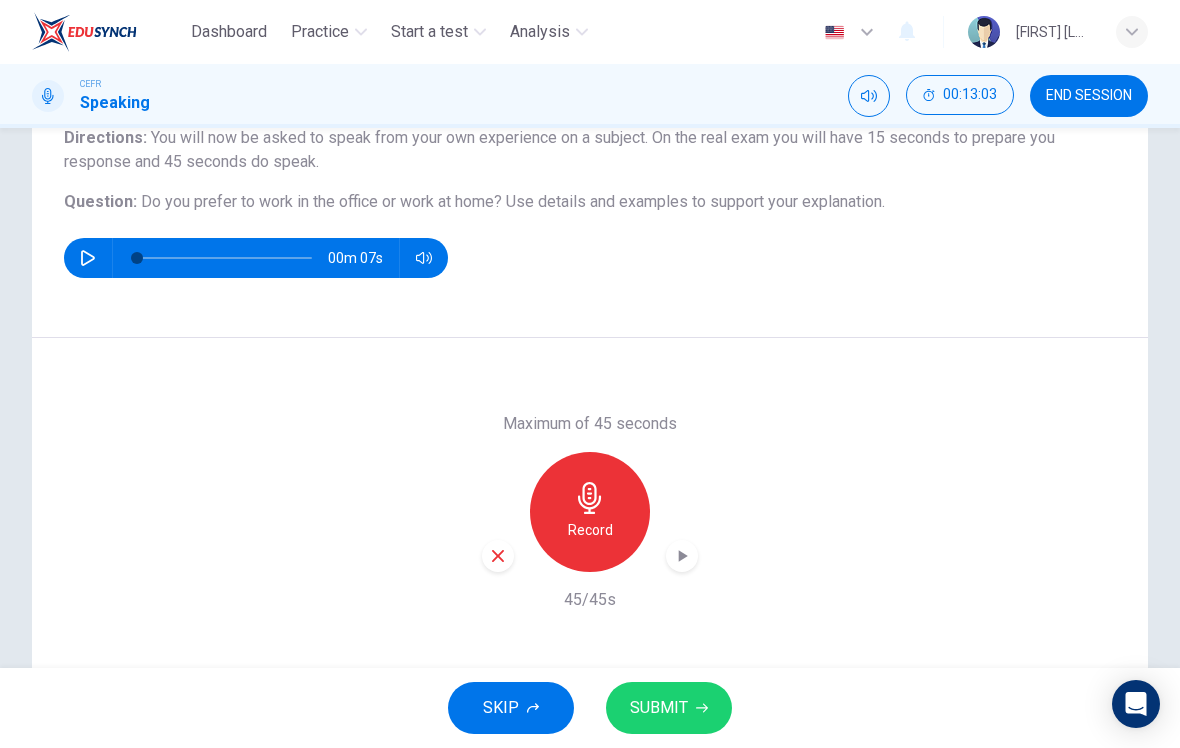 click on "SUBMIT" at bounding box center (659, 708) 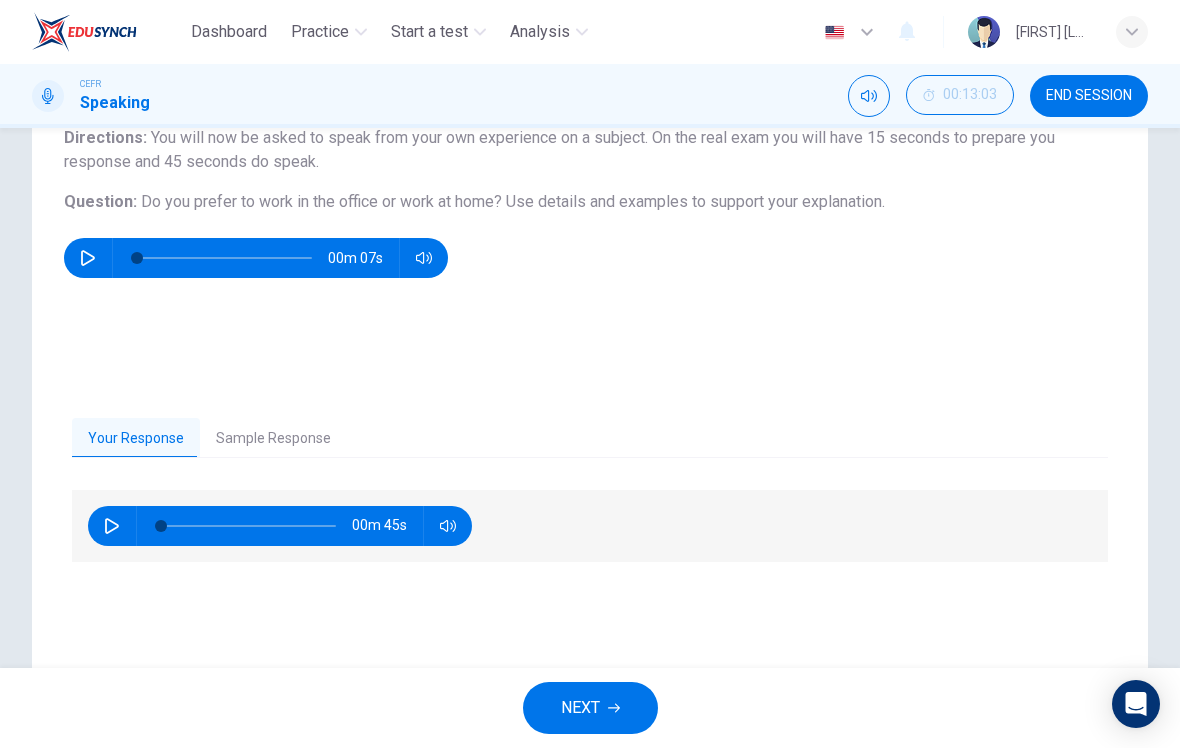 click at bounding box center (112, 526) 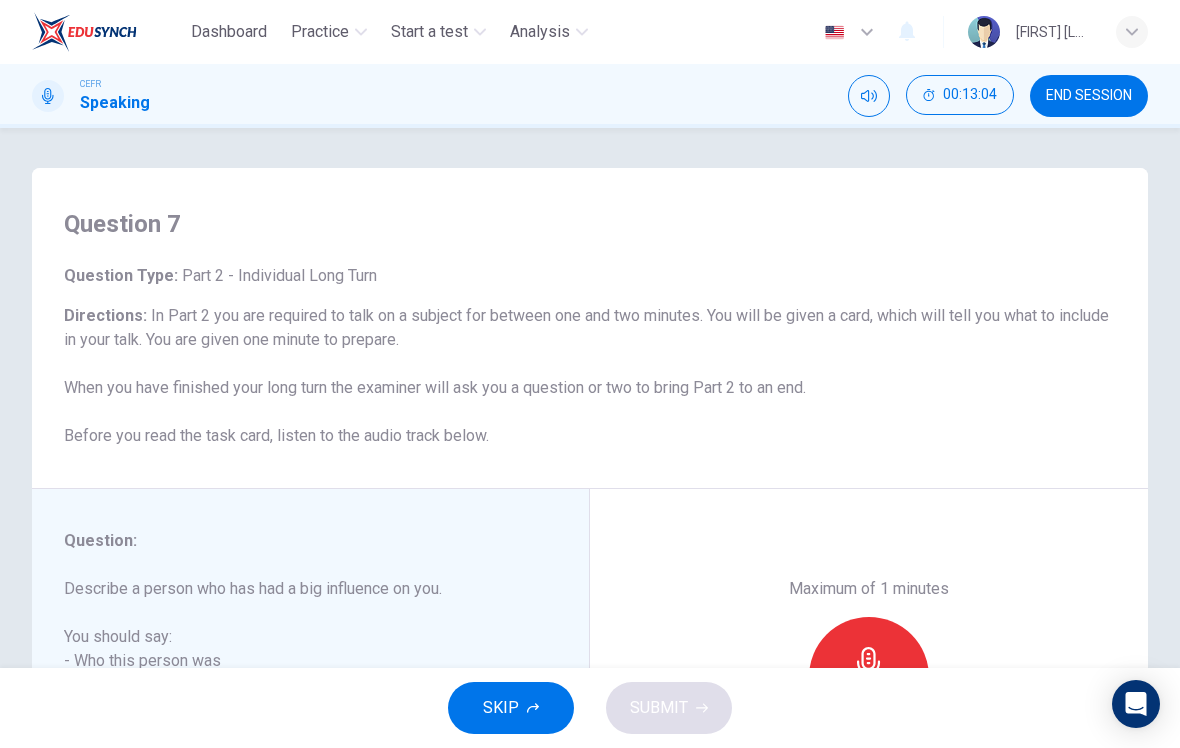 click on "END SESSION" at bounding box center [1089, 96] 